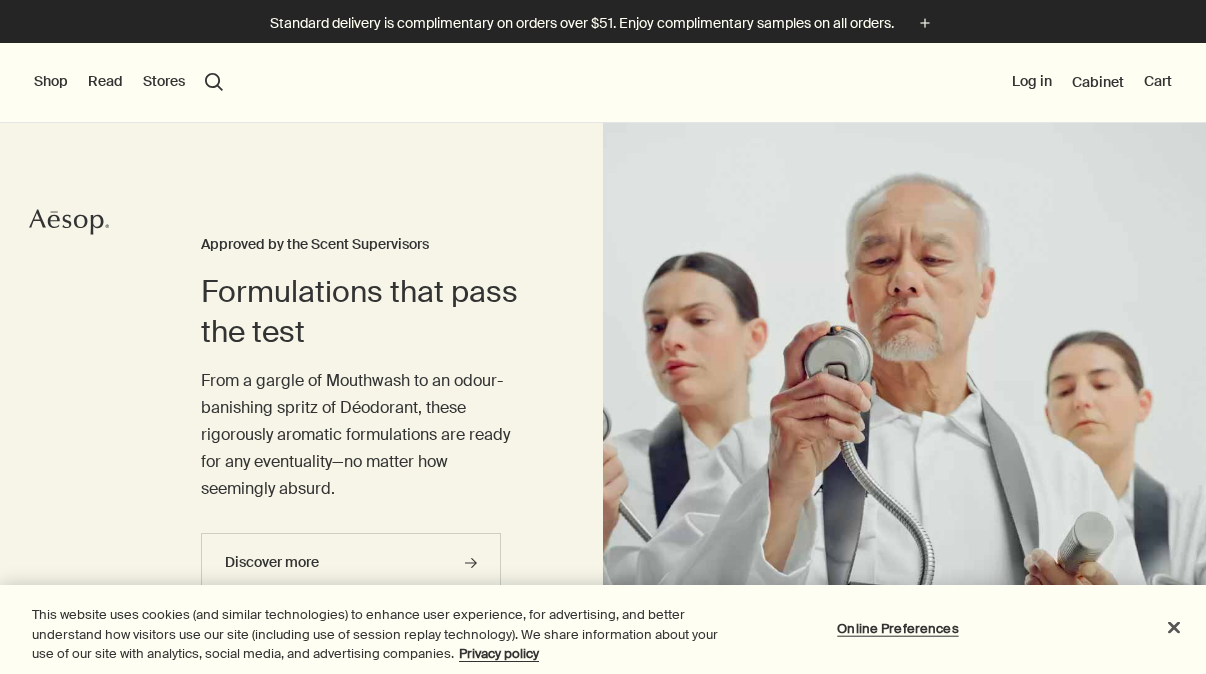 scroll, scrollTop: 0, scrollLeft: 0, axis: both 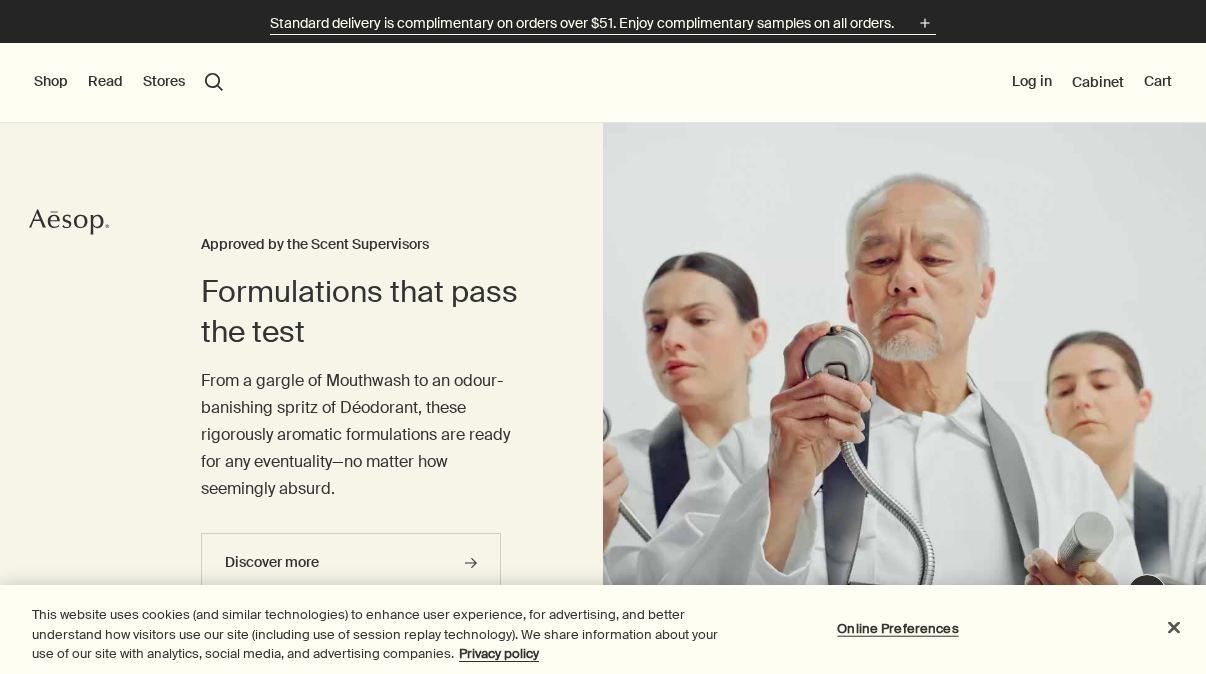 click 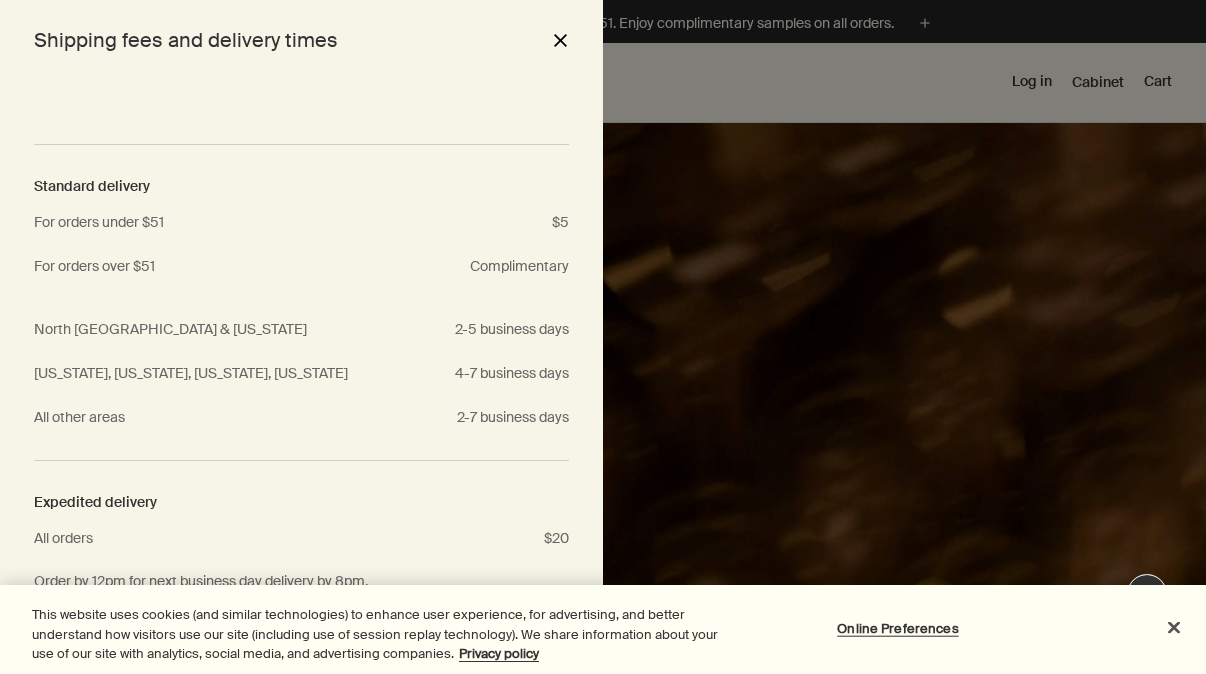 click on "close" at bounding box center (560, 40) 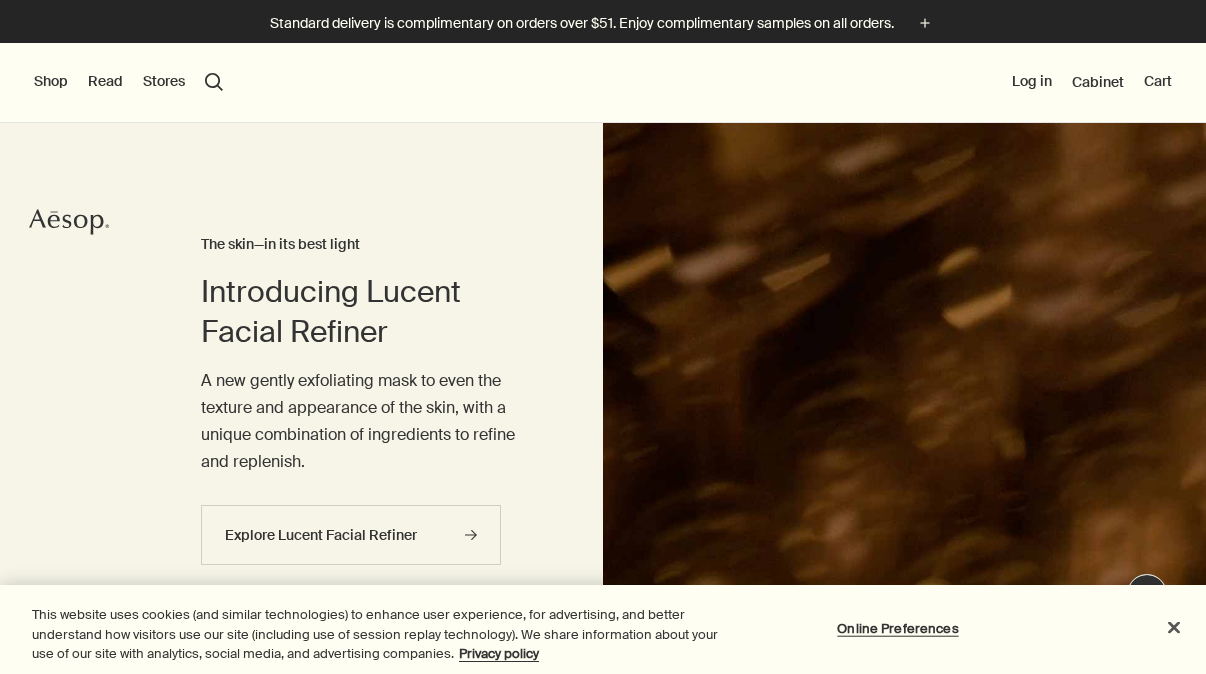 scroll, scrollTop: 0, scrollLeft: 0, axis: both 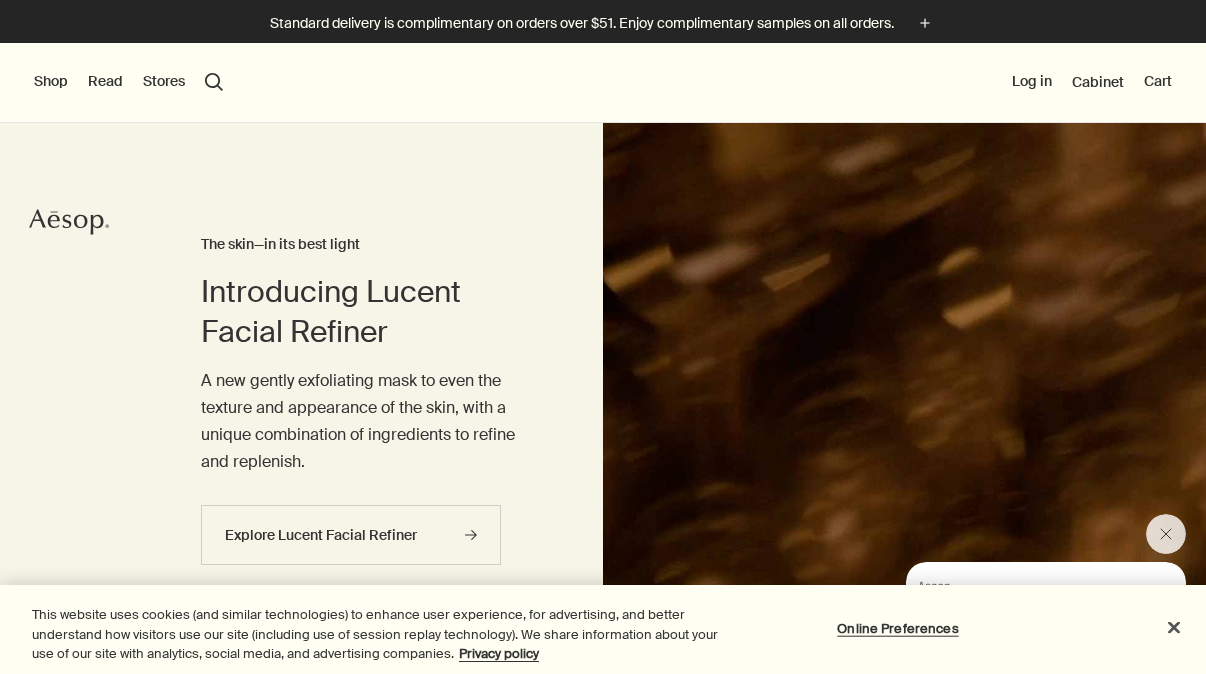click on "Shop" at bounding box center (51, 82) 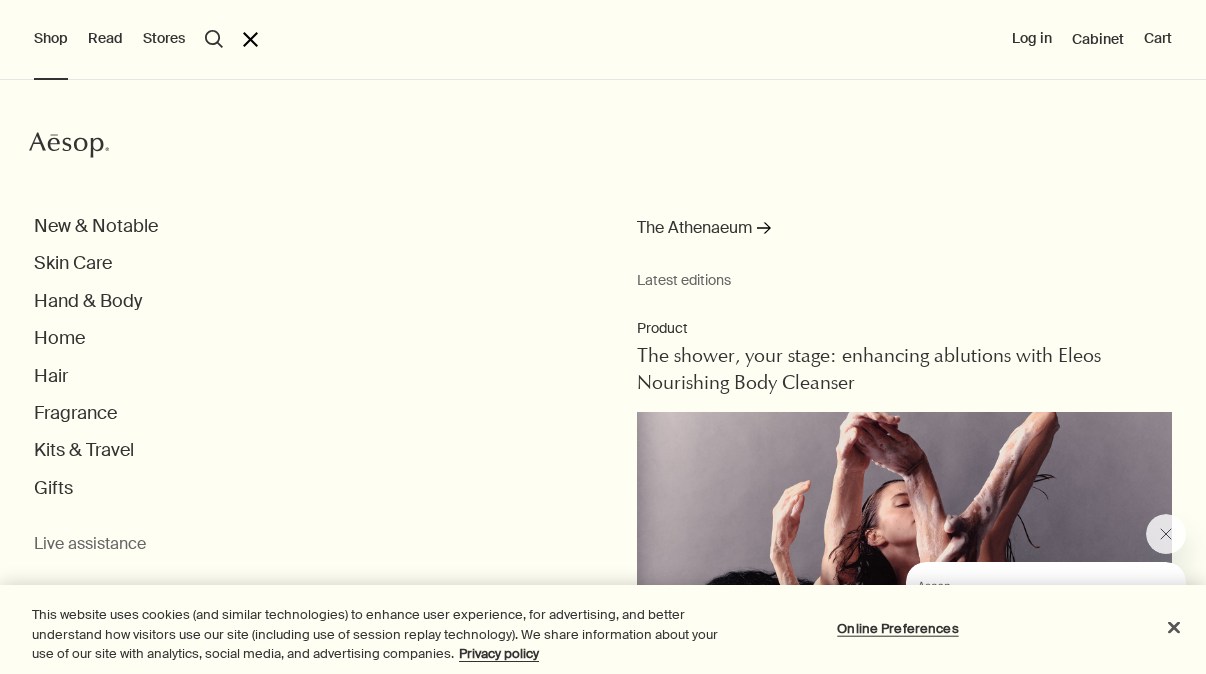 click on "New & Notable Skin Care Hand & Body Home Hair Fragrance Kits & Travel Gifts" at bounding box center (620, 357) 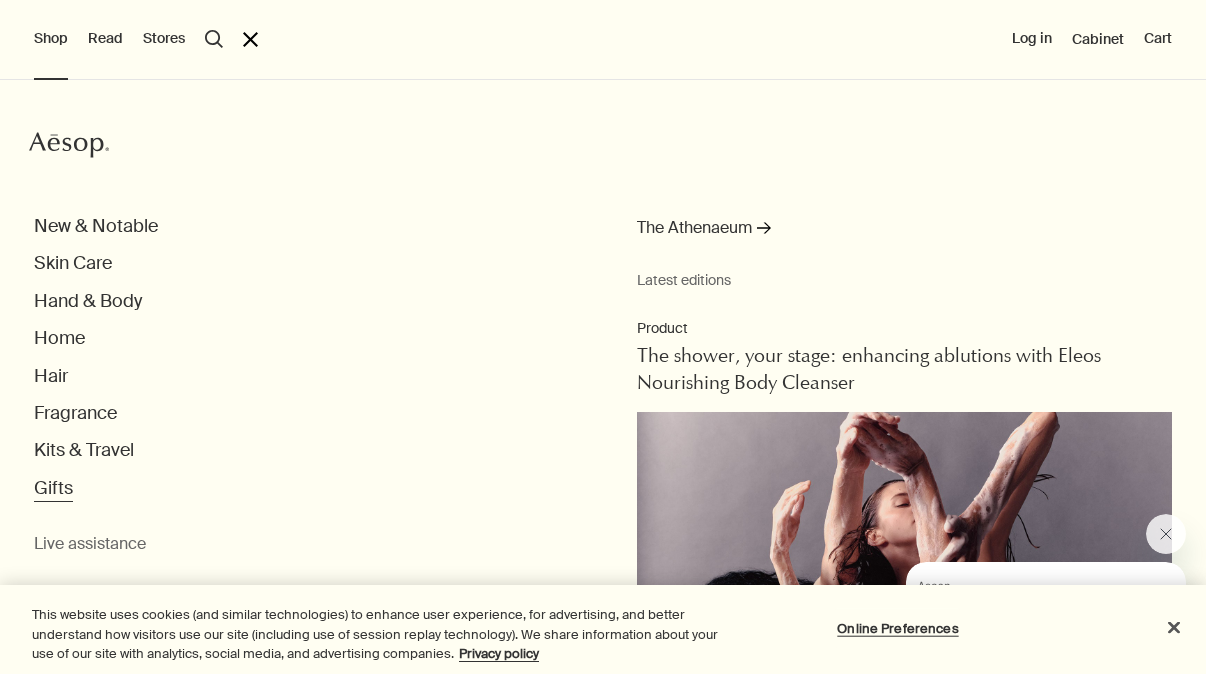 click on "Gifts" at bounding box center [53, 488] 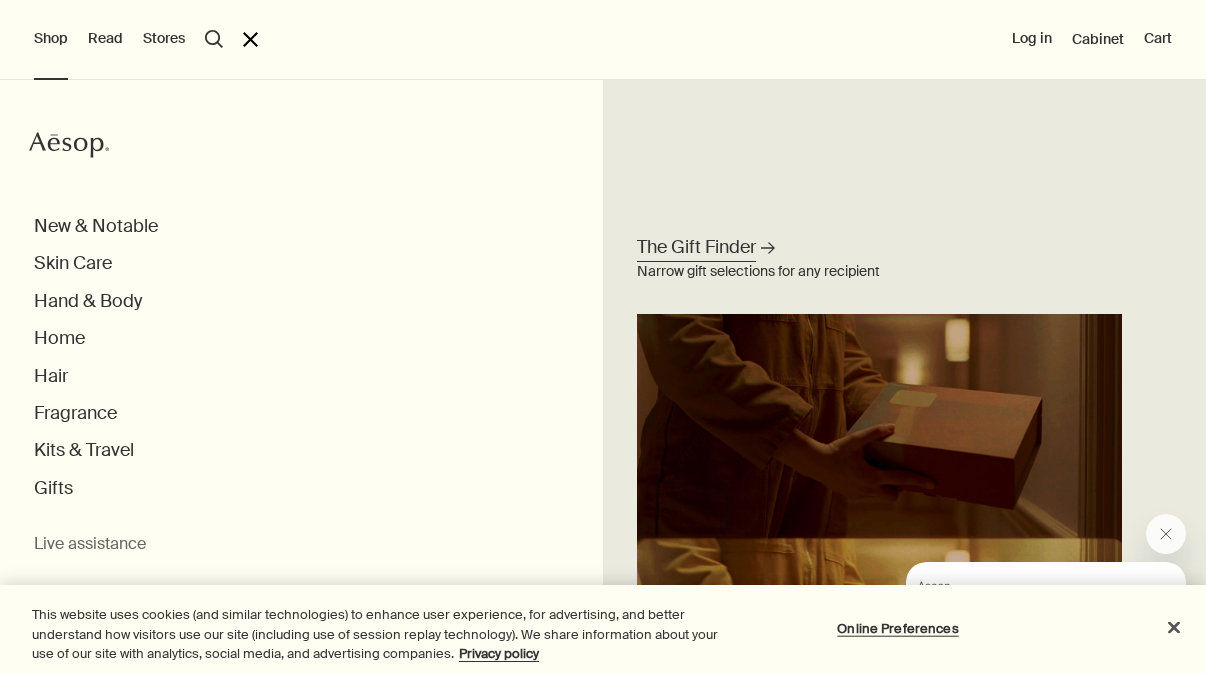 click on "The Gift Finder" at bounding box center (696, 247) 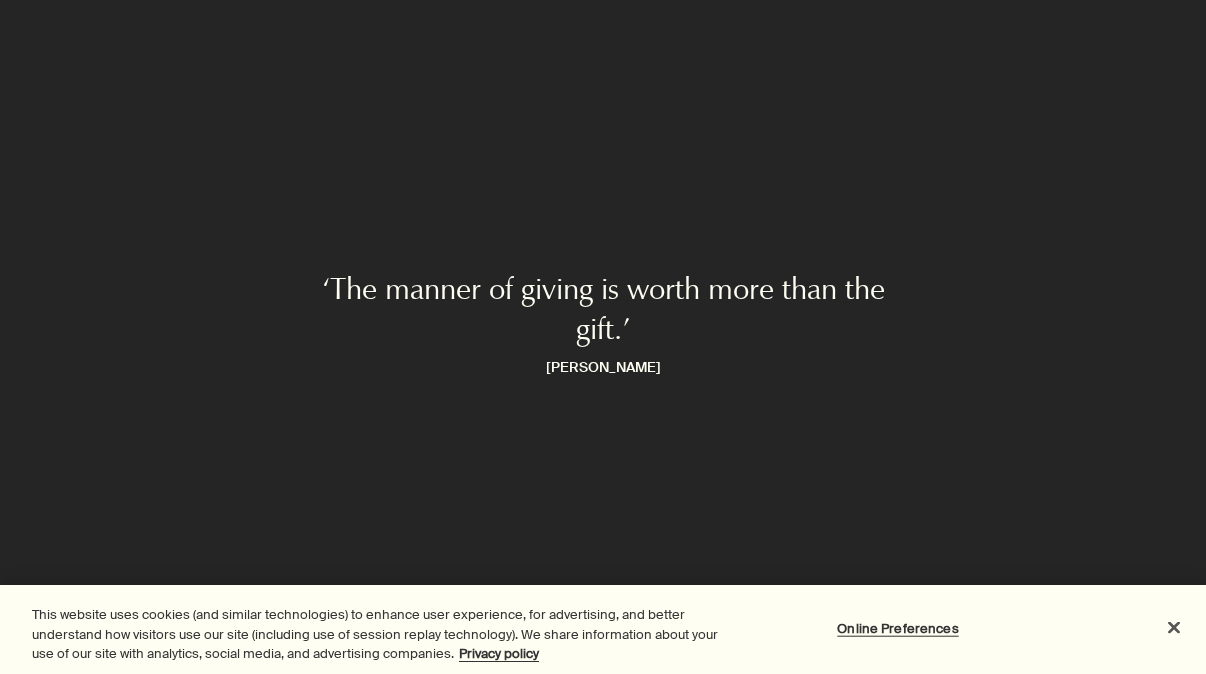 scroll, scrollTop: 78, scrollLeft: 0, axis: vertical 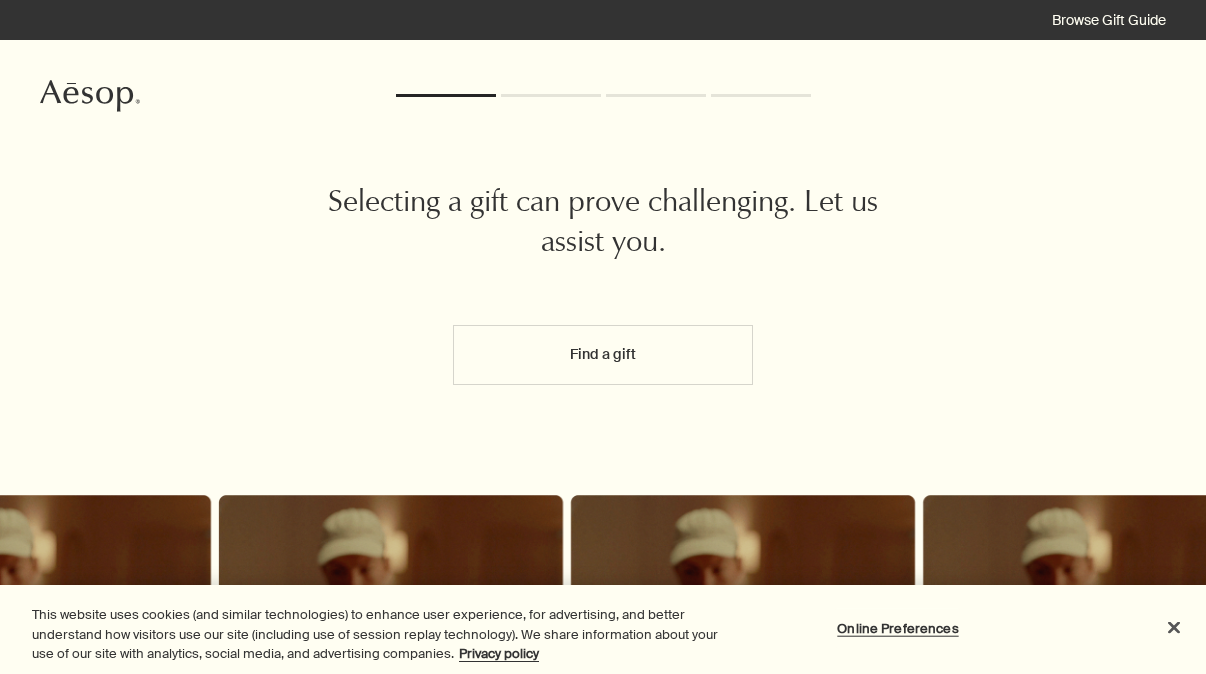 click on "Find a gift" at bounding box center (603, 355) 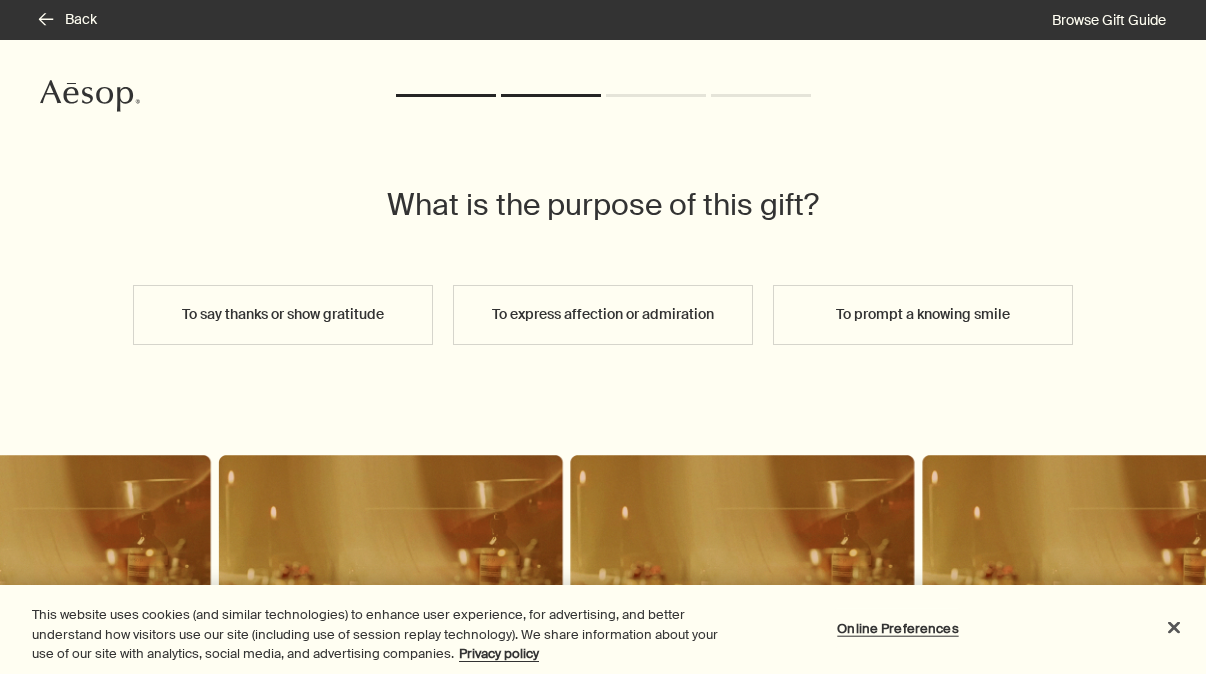 scroll, scrollTop: 0, scrollLeft: 0, axis: both 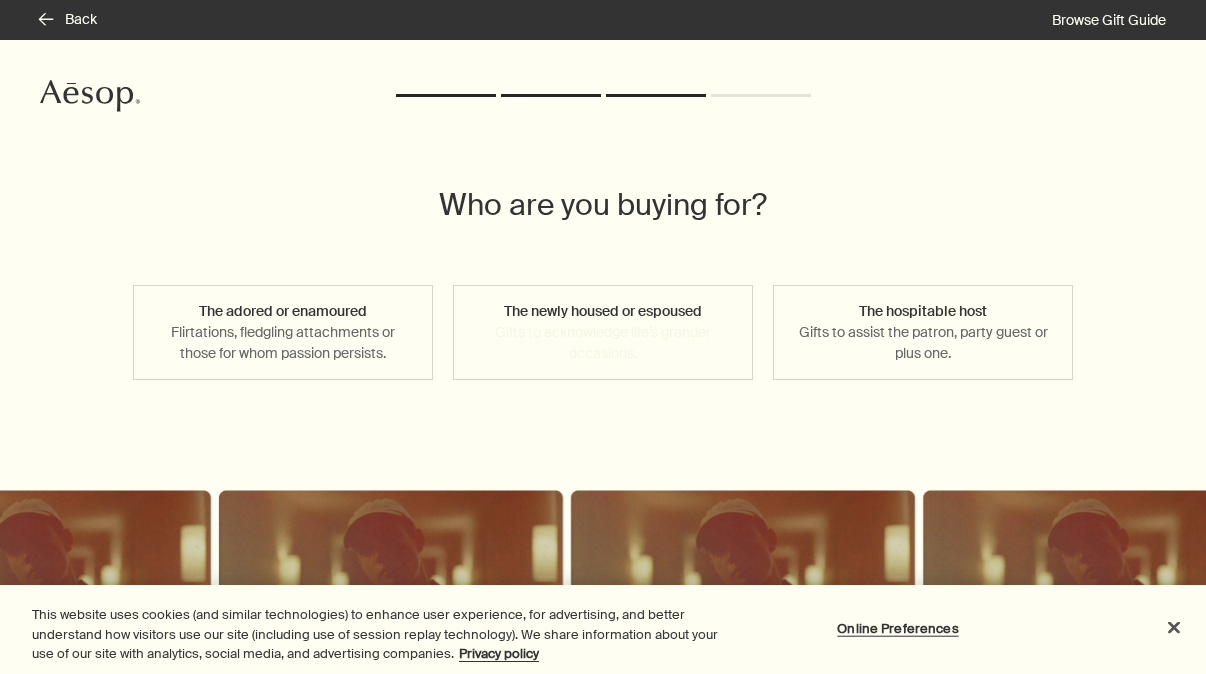 click on "The newly housed or espoused Gifts to acknowledge life’s grander occasions." at bounding box center [603, 332] 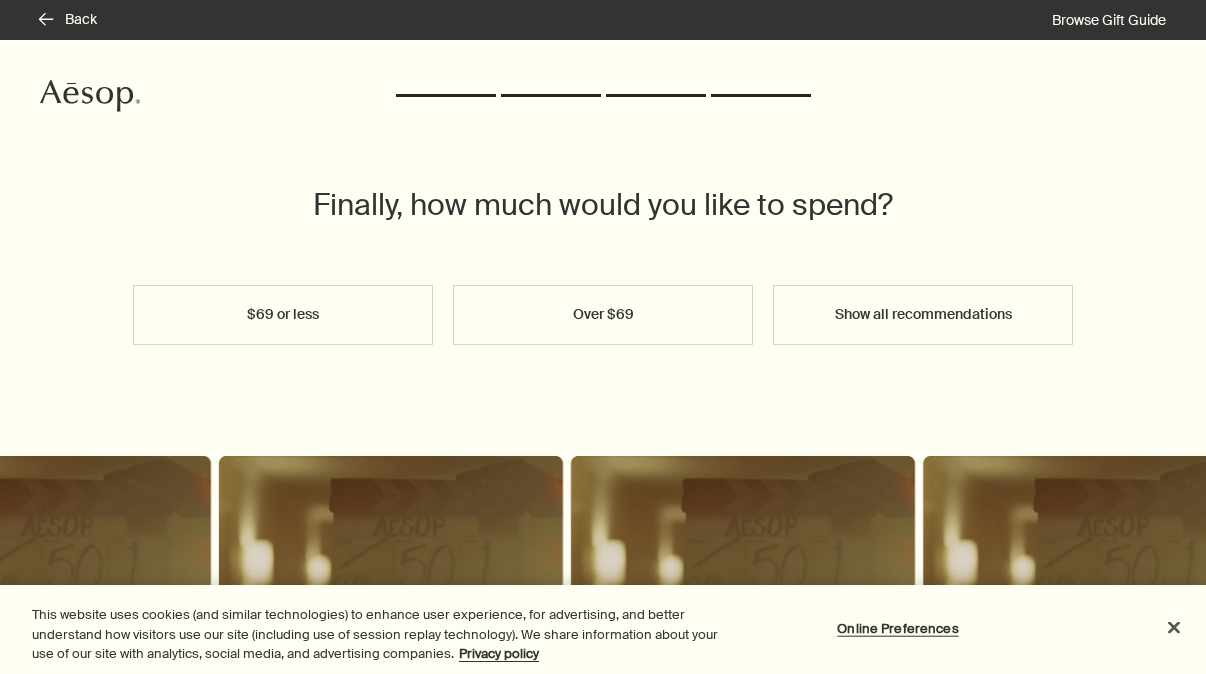 click on "Show all recommendations" at bounding box center (923, 315) 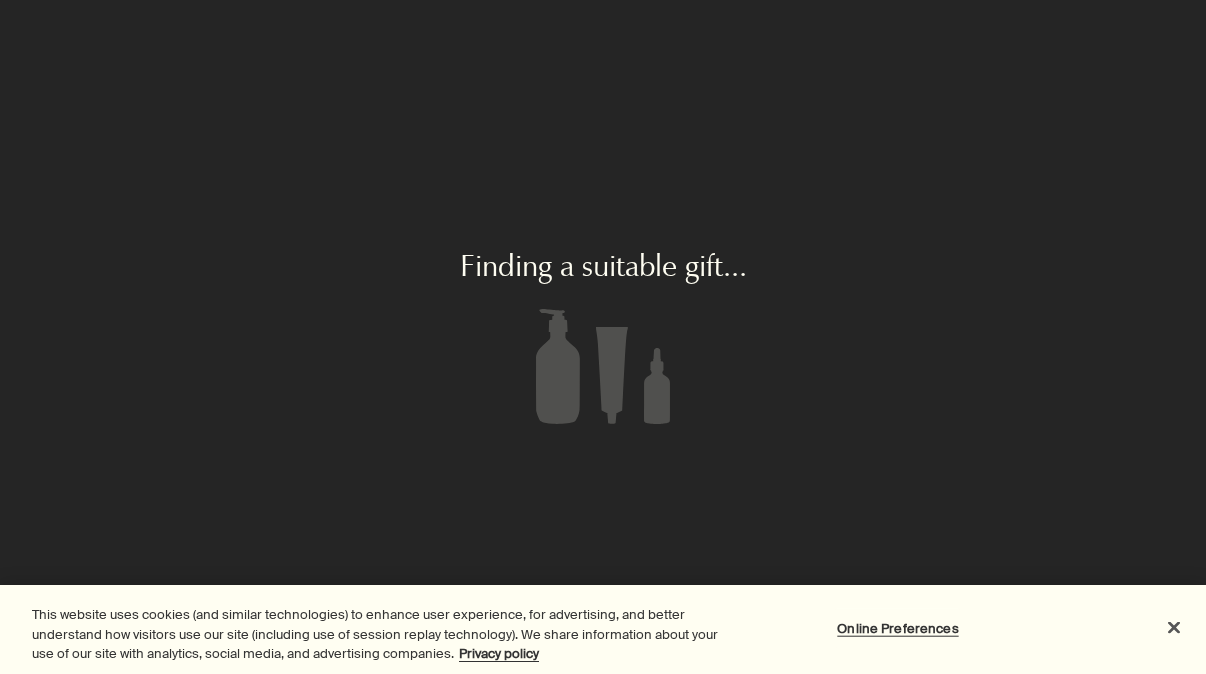 scroll, scrollTop: 0, scrollLeft: 0, axis: both 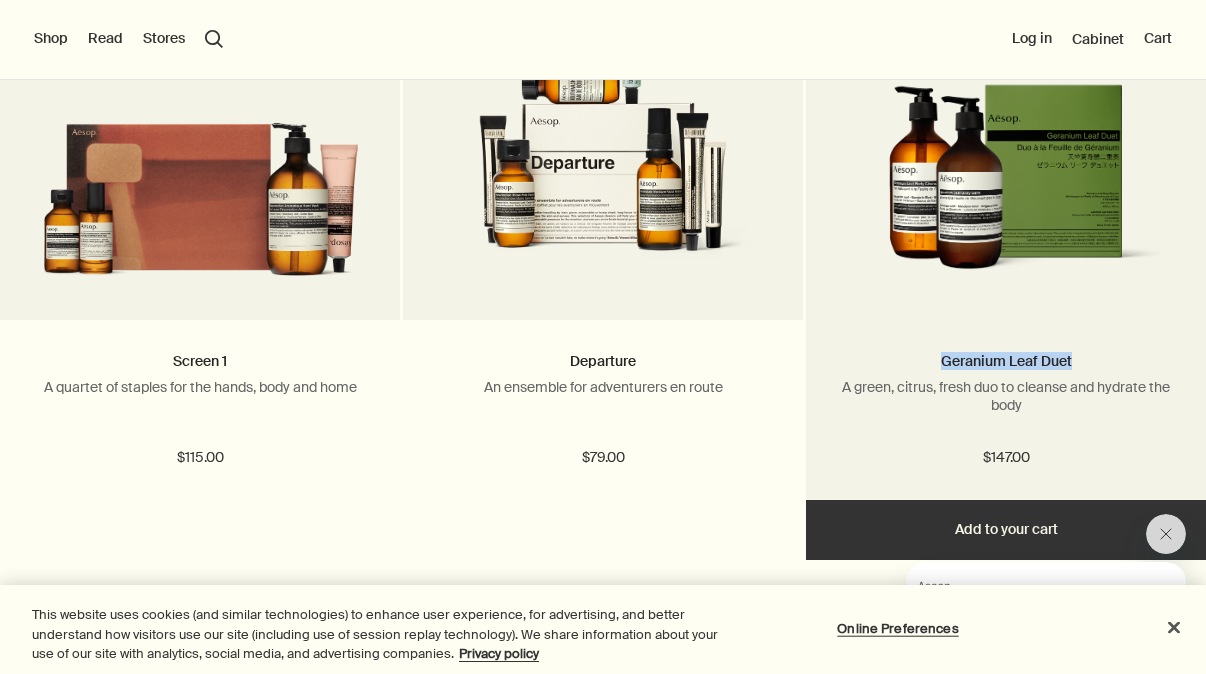drag, startPoint x: 929, startPoint y: 362, endPoint x: 1074, endPoint y: 363, distance: 145.00345 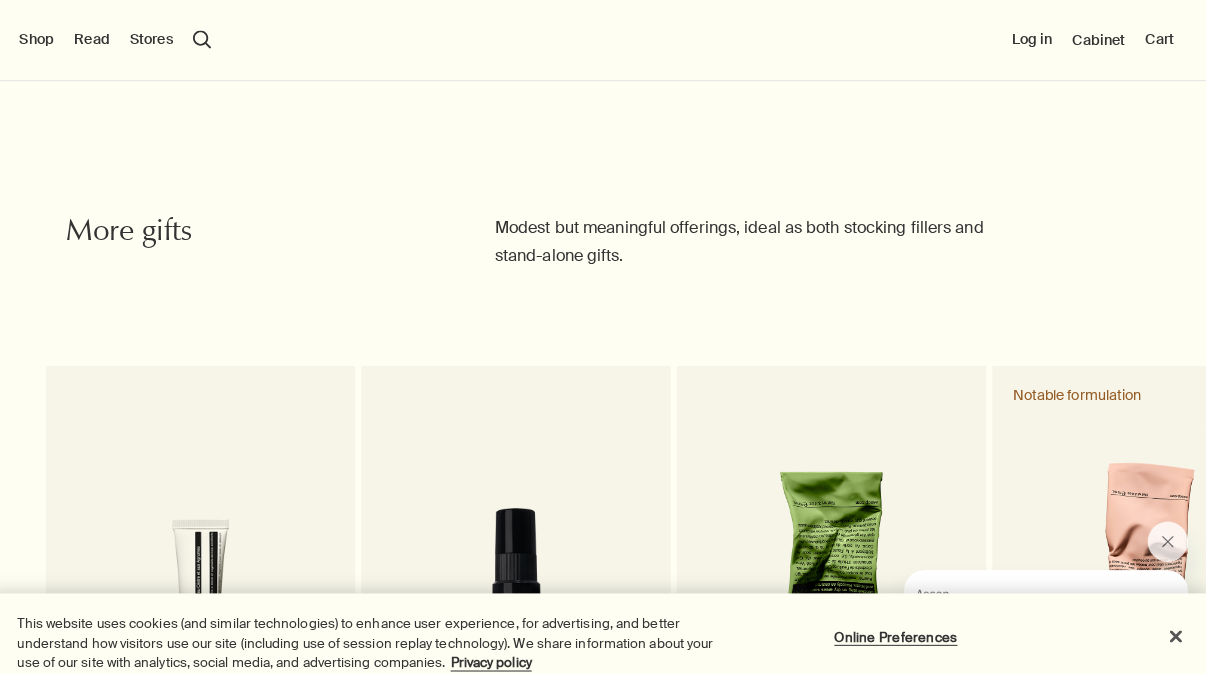 scroll, scrollTop: 2004, scrollLeft: 0, axis: vertical 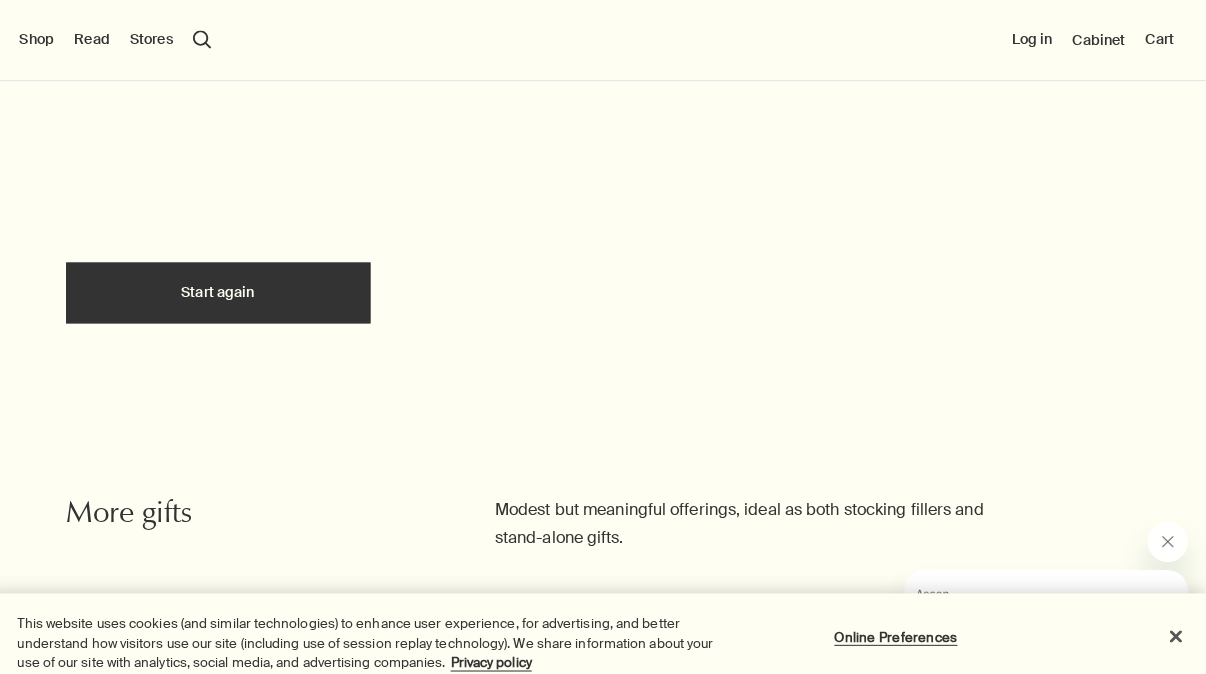 click on "Start again" at bounding box center (230, 289) 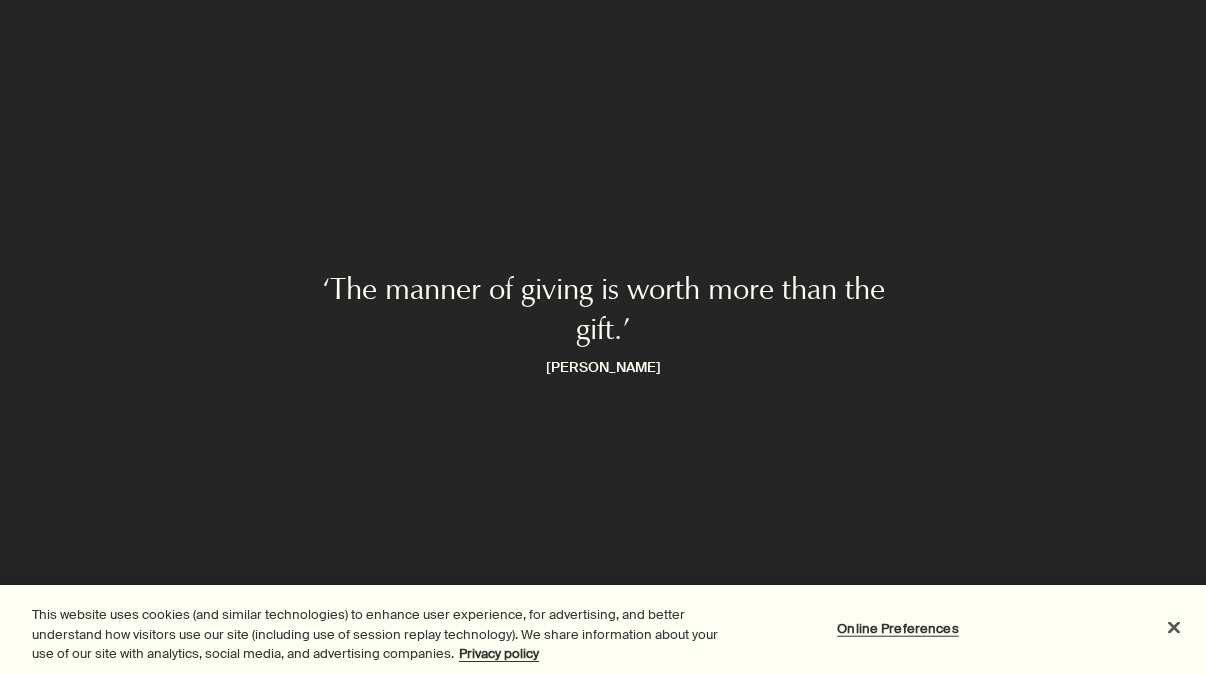 scroll, scrollTop: 0, scrollLeft: 0, axis: both 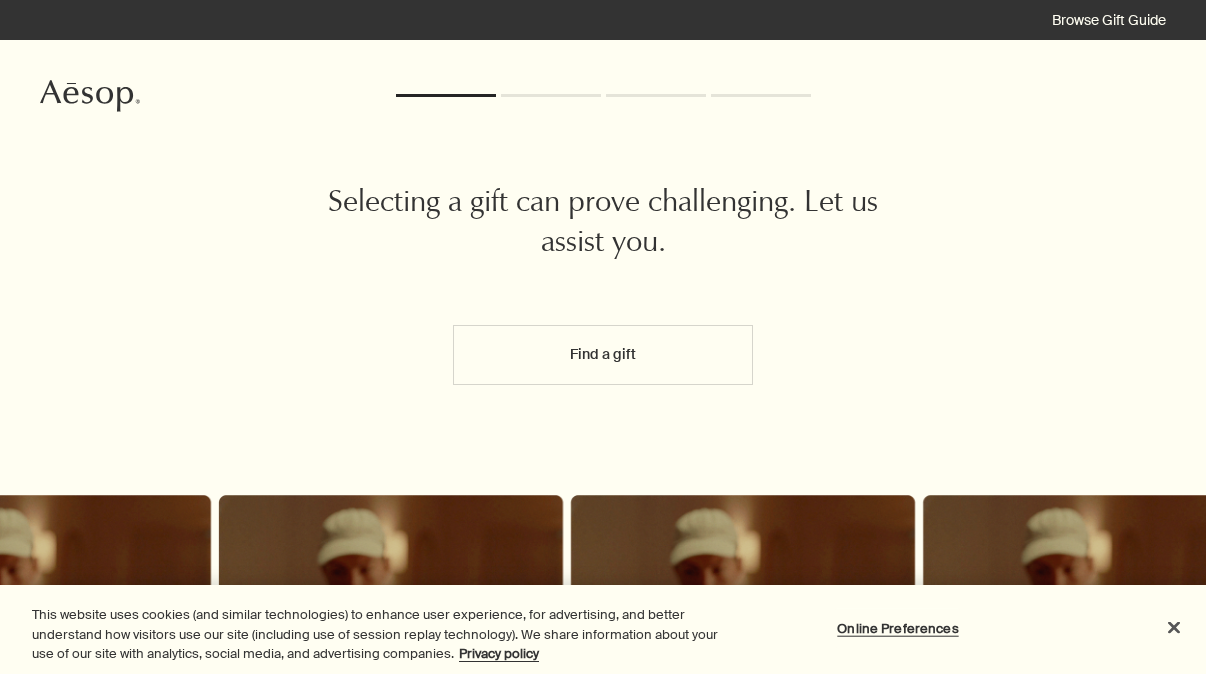 click on "Aesop" 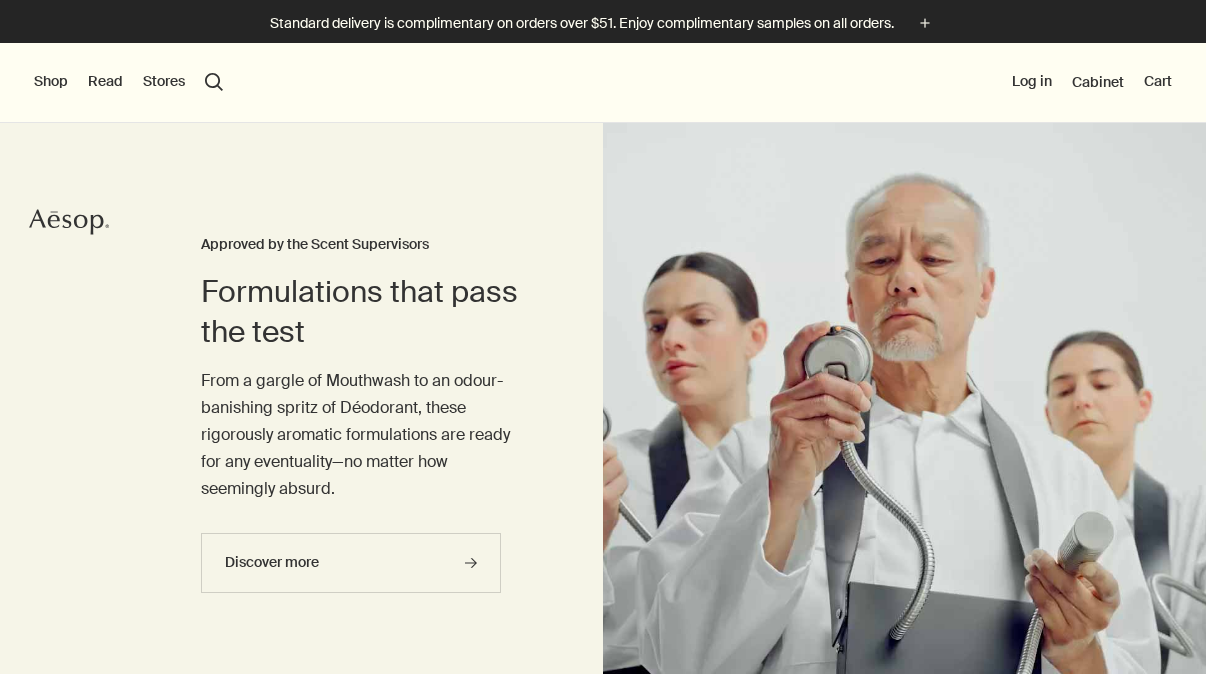scroll, scrollTop: 0, scrollLeft: 0, axis: both 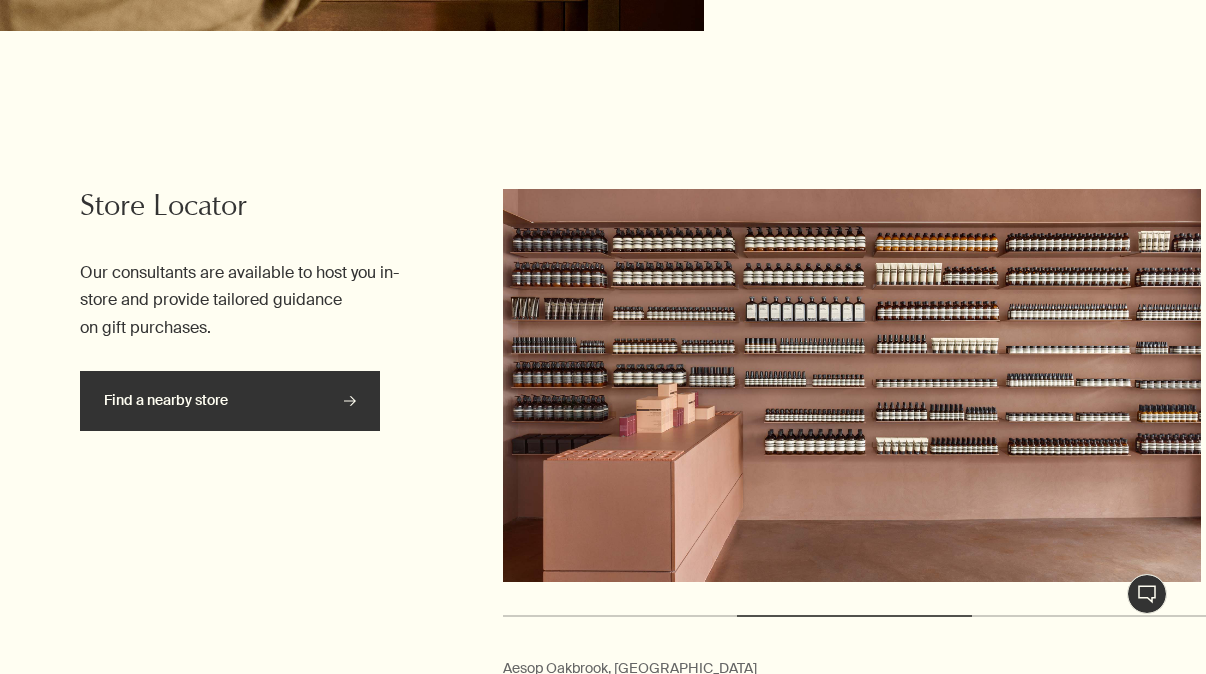 click on "Find a nearby store   rightArrow" at bounding box center (230, 401) 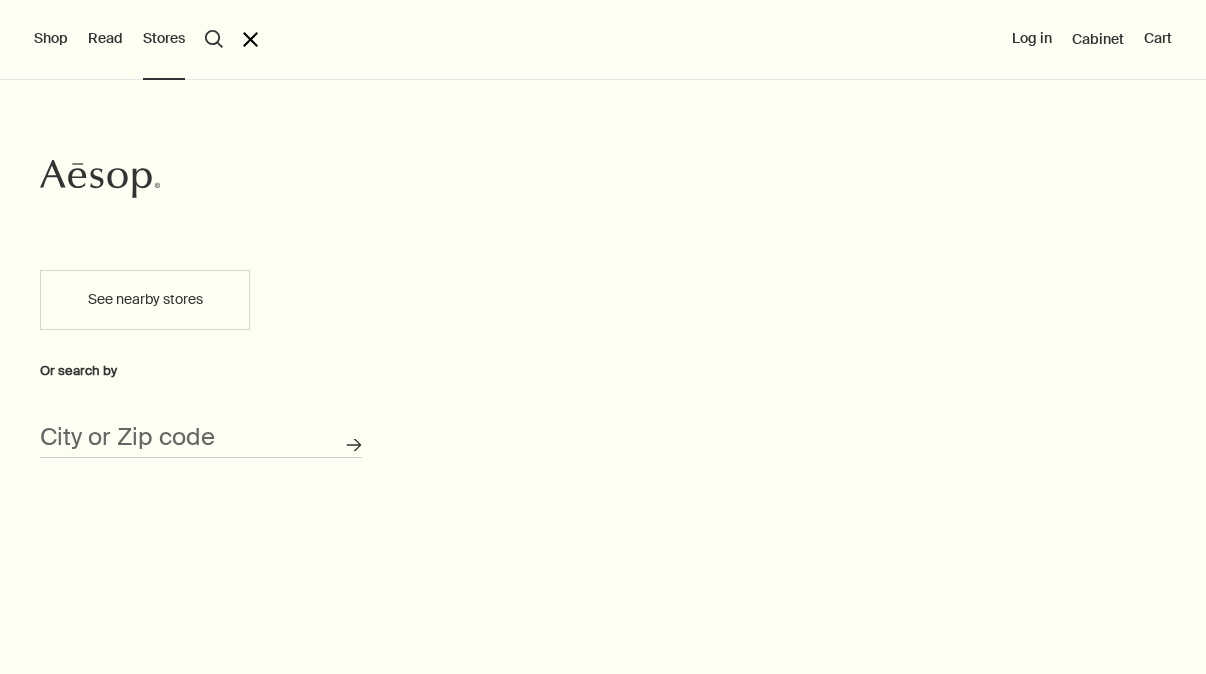 scroll, scrollTop: 0, scrollLeft: 0, axis: both 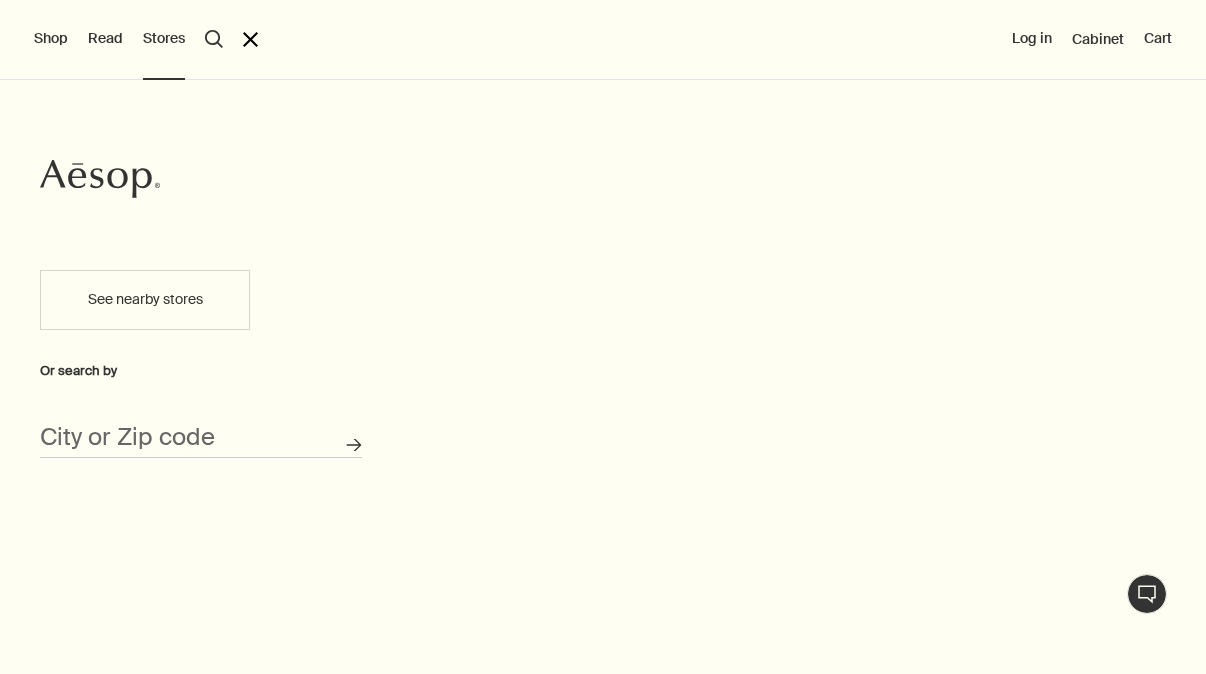 click on "Shop Read Stores search Search close Log in Cabinet Cart" at bounding box center (603, 0) 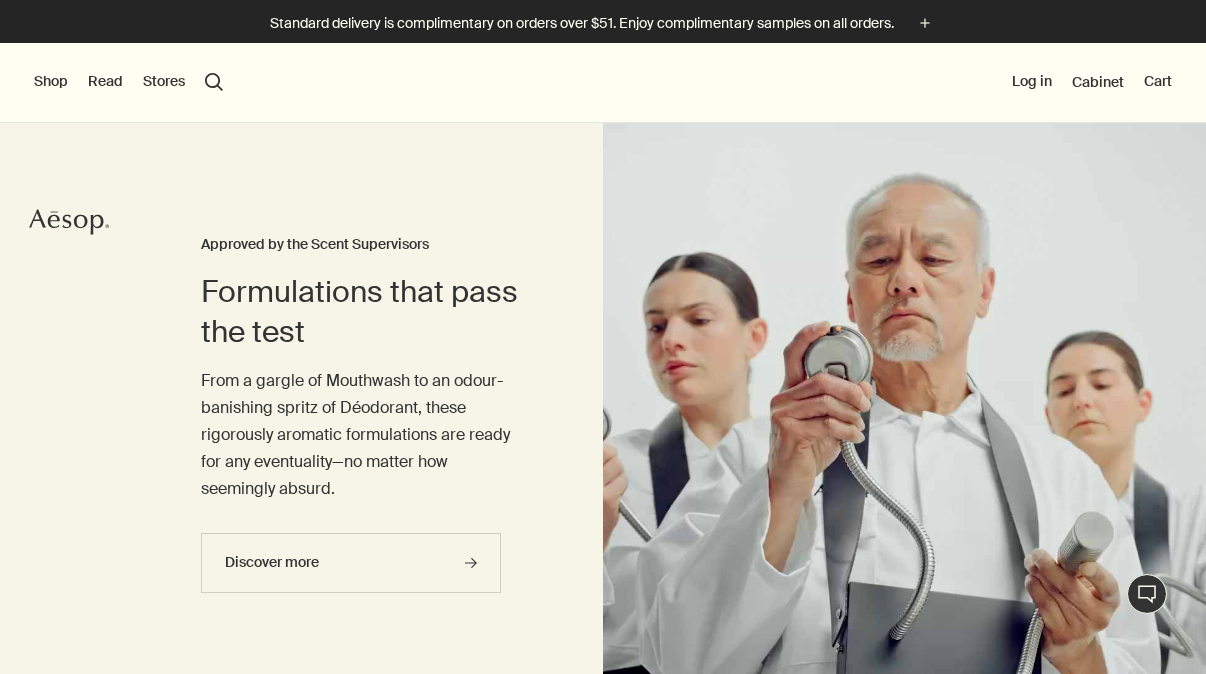click on "Shop" at bounding box center (51, 82) 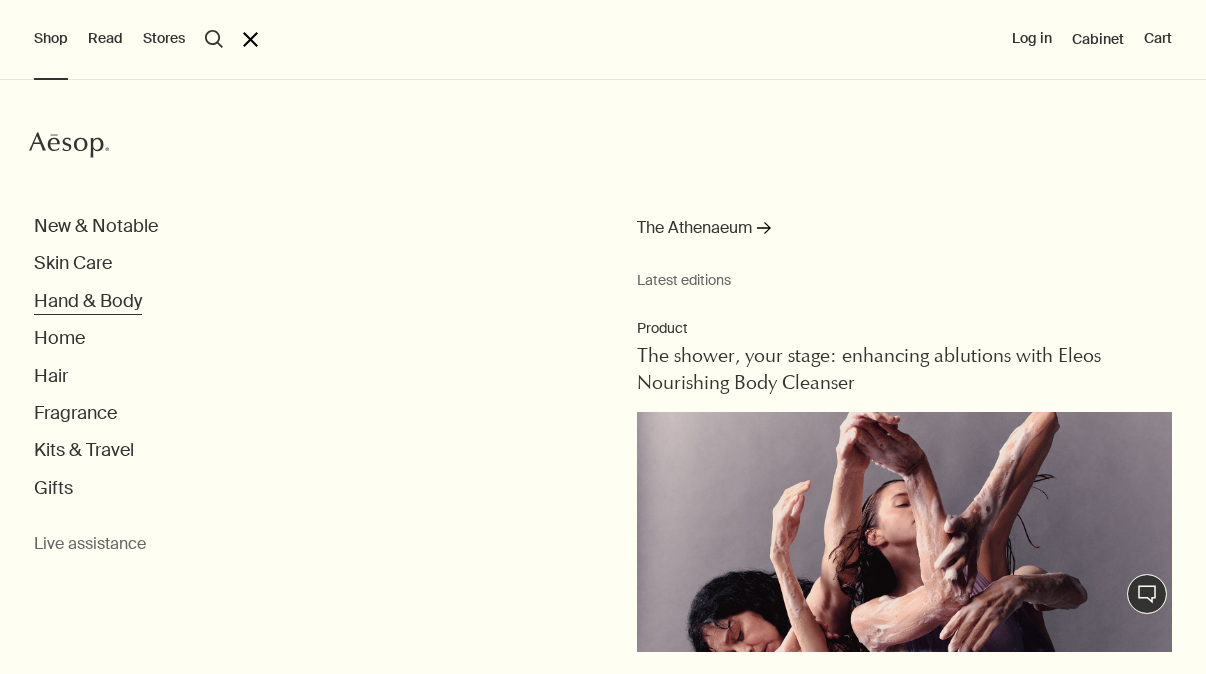 click on "Hand & Body" at bounding box center (88, 301) 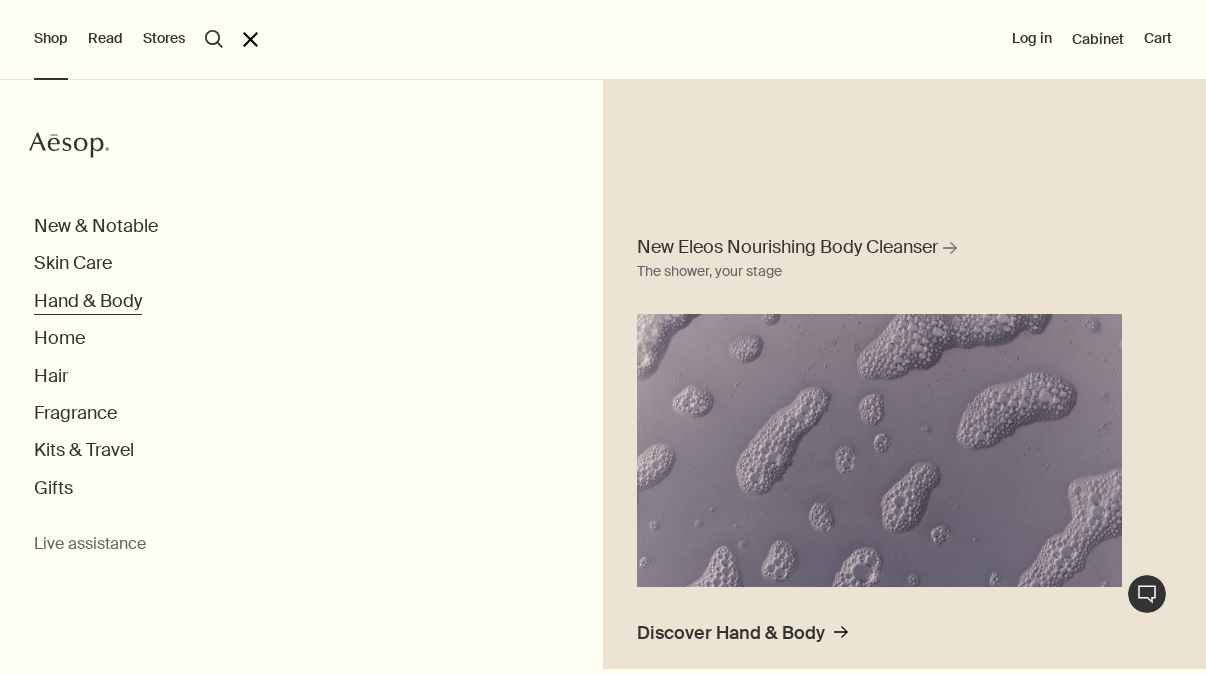 click on "Hand & Body" at bounding box center (88, 301) 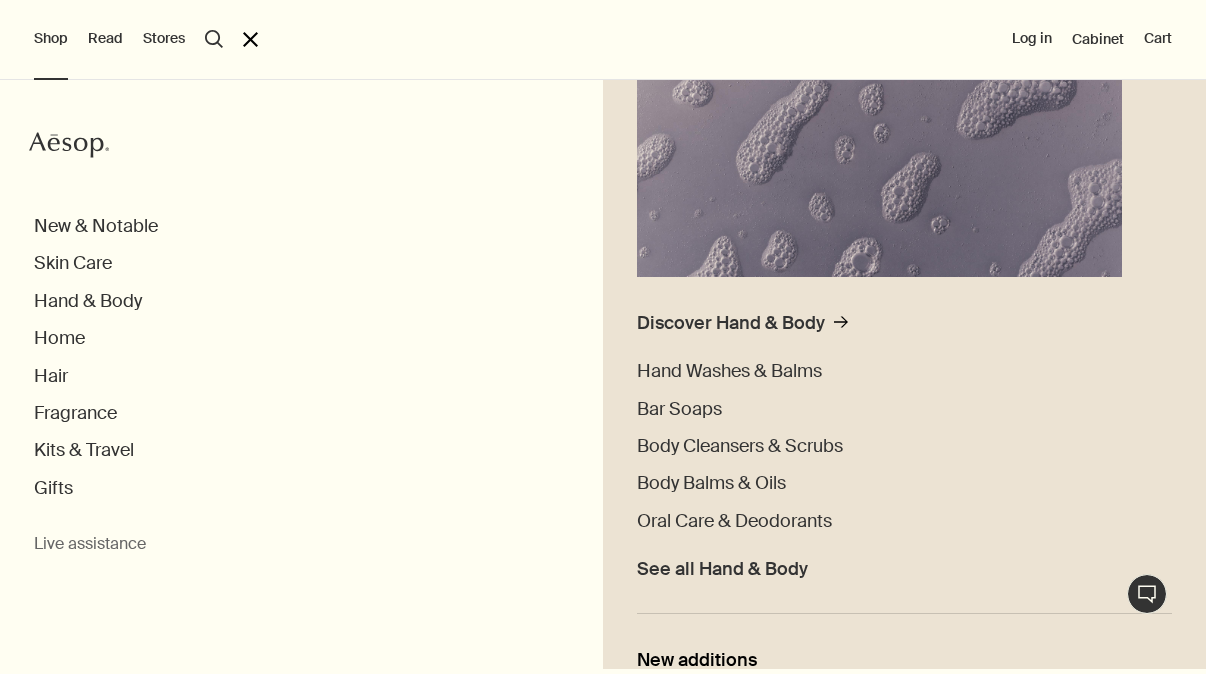 scroll, scrollTop: 354, scrollLeft: 0, axis: vertical 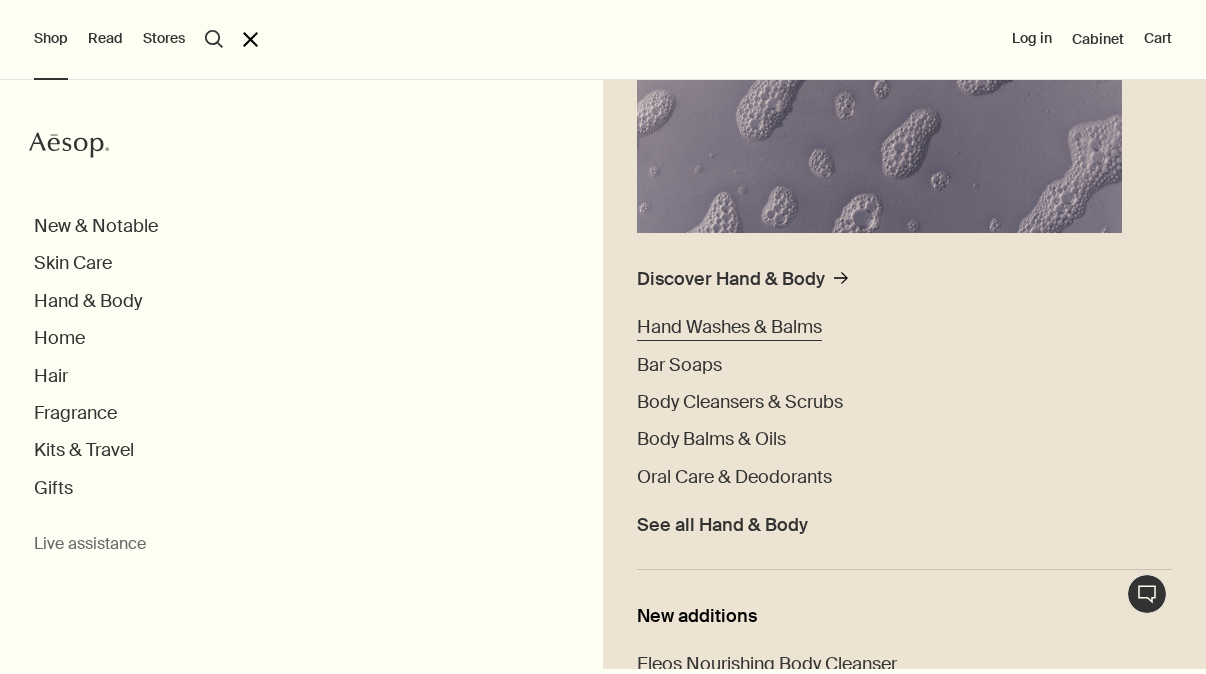 click on "Hand Washes & Balms" at bounding box center (729, 327) 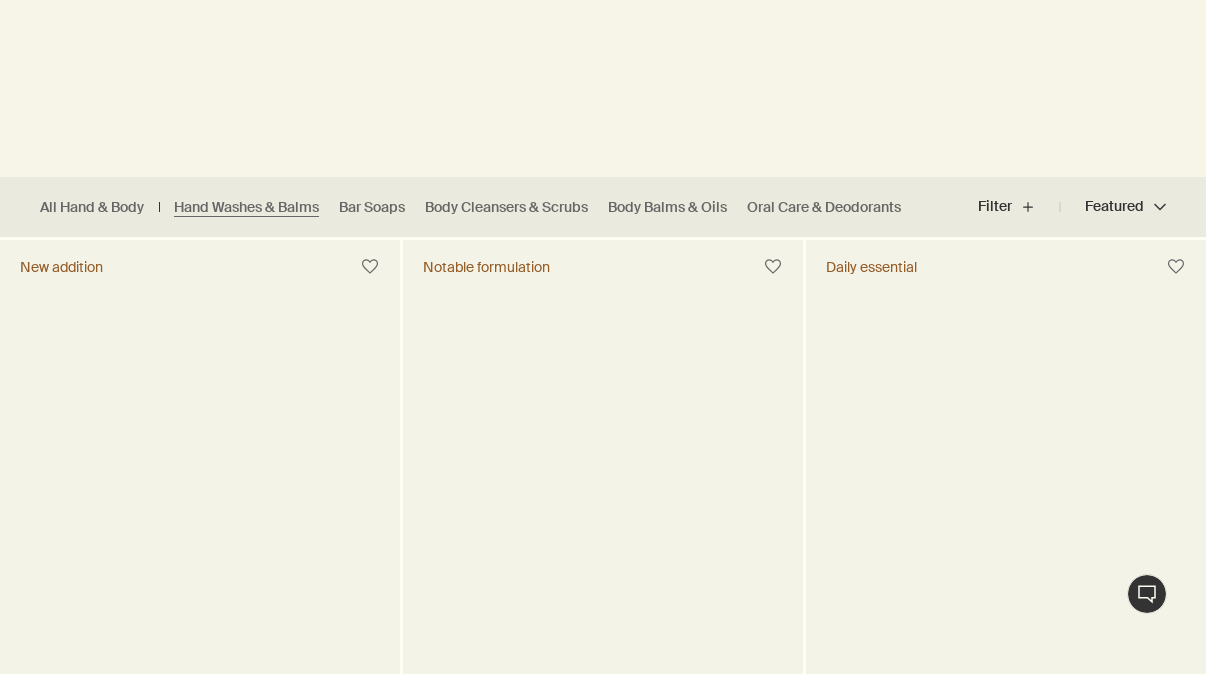scroll, scrollTop: 486, scrollLeft: 0, axis: vertical 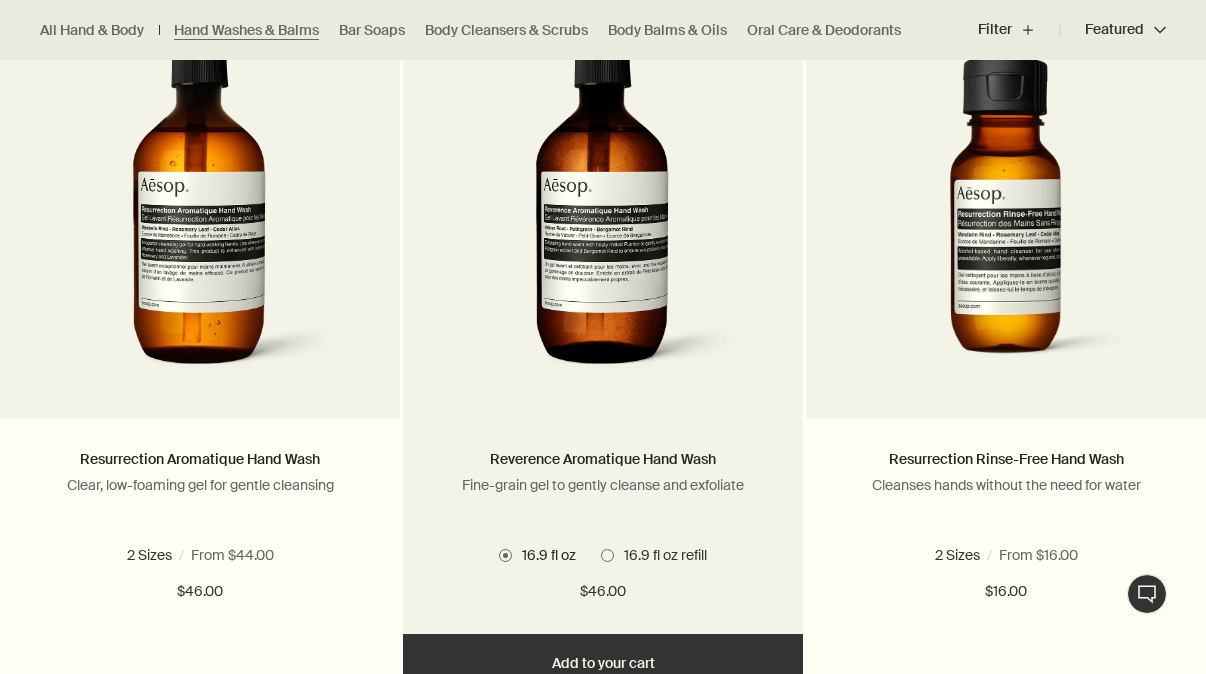 click on "16.9 fl oz 16.9 fl oz refill" at bounding box center [603, 555] 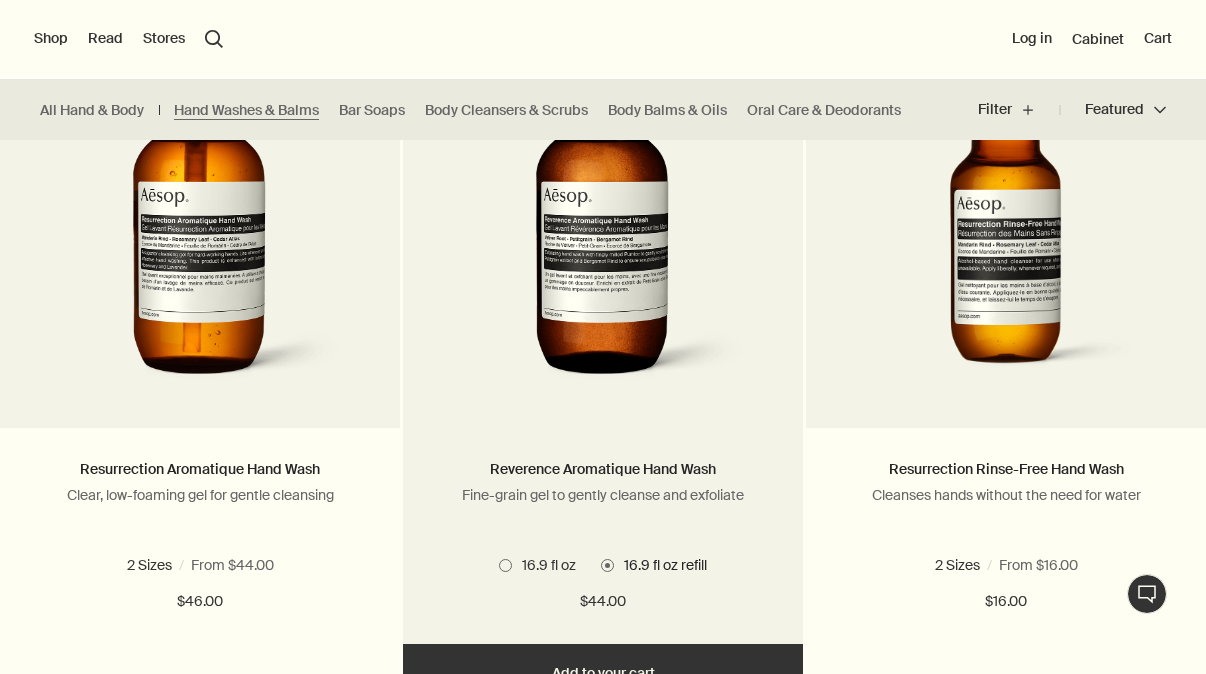 scroll, scrollTop: 1397, scrollLeft: 0, axis: vertical 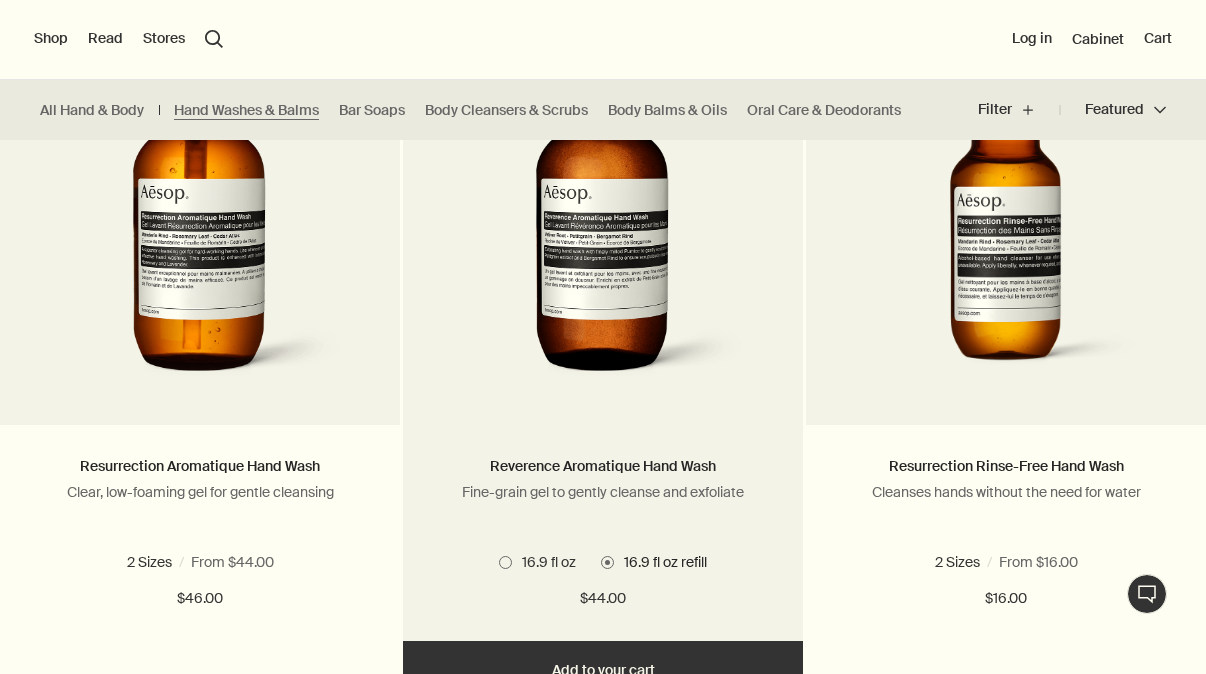 click on "16.9 fl oz" at bounding box center [544, 562] 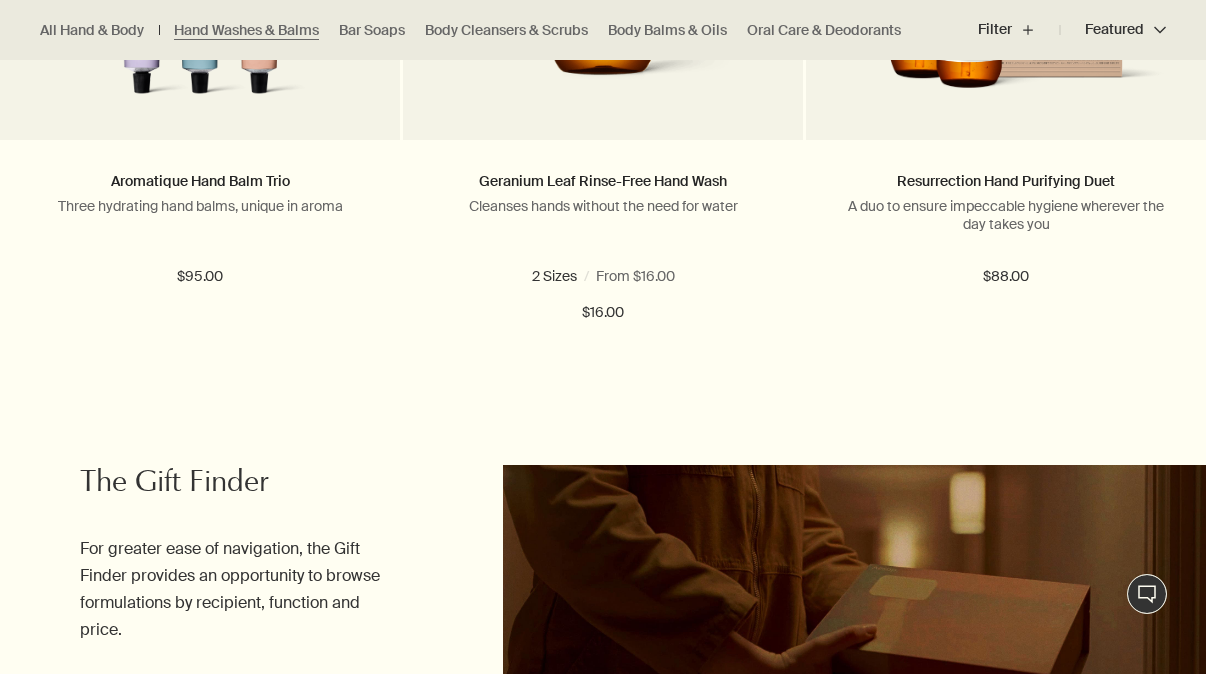 scroll, scrollTop: 4672, scrollLeft: 0, axis: vertical 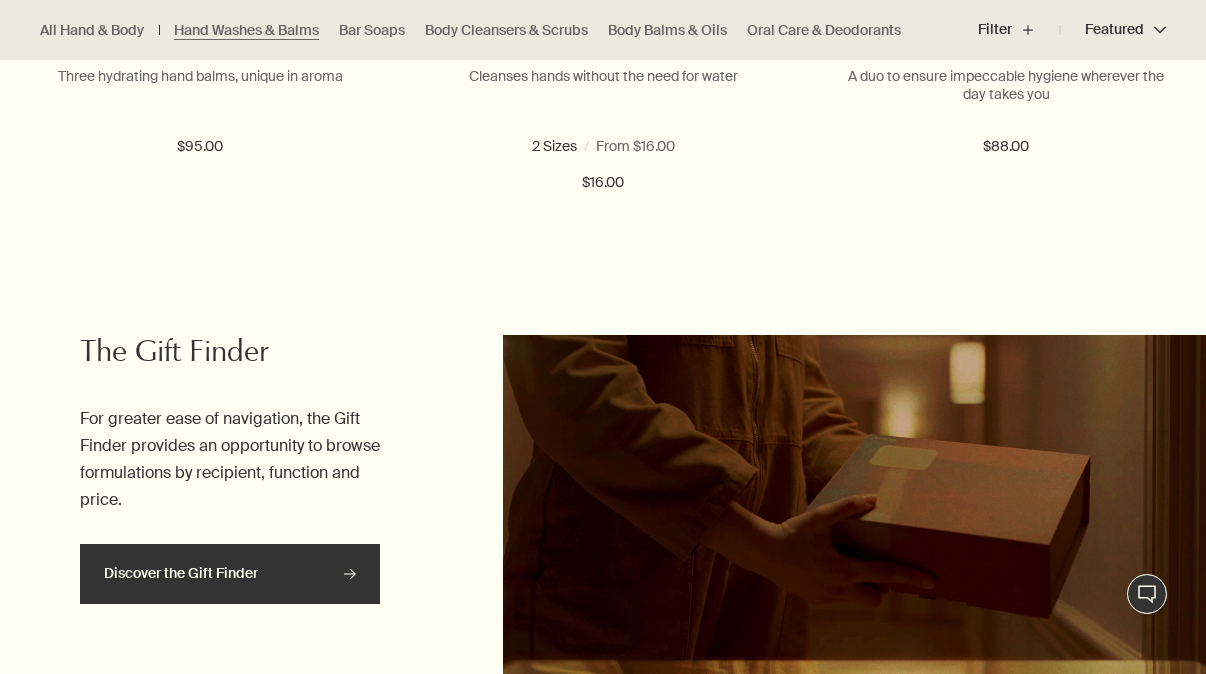 click on "Discover the Gift Finder   rightArrow" at bounding box center [230, 574] 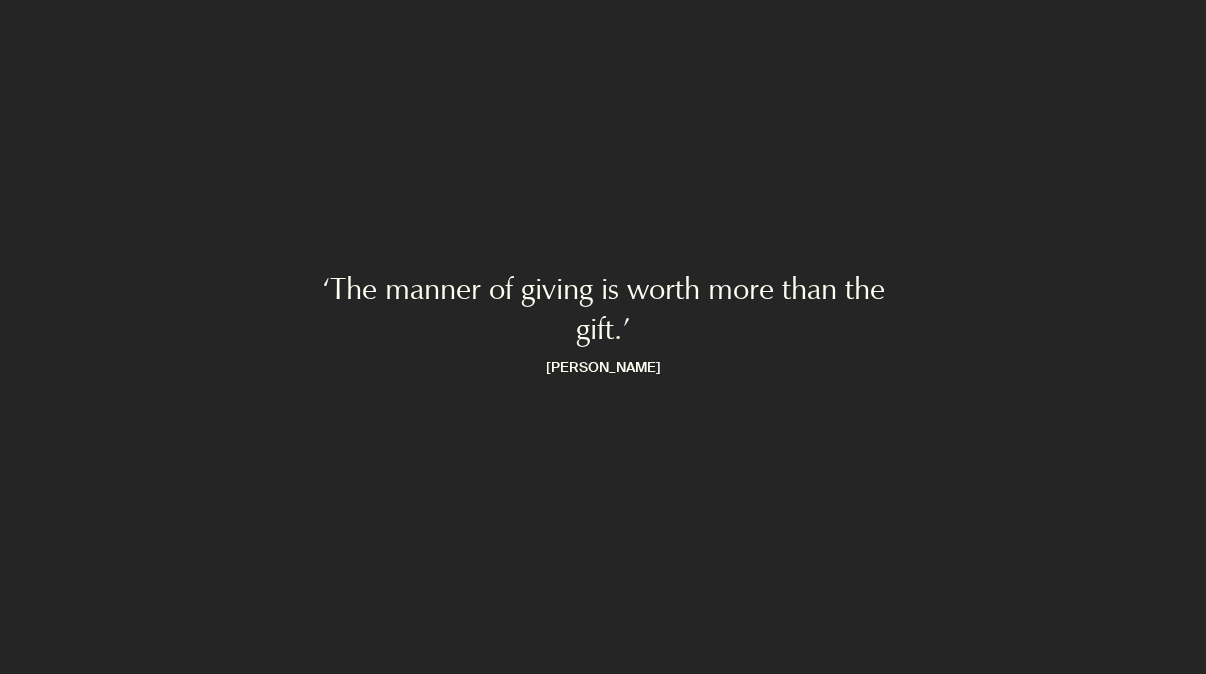 scroll, scrollTop: 0, scrollLeft: 0, axis: both 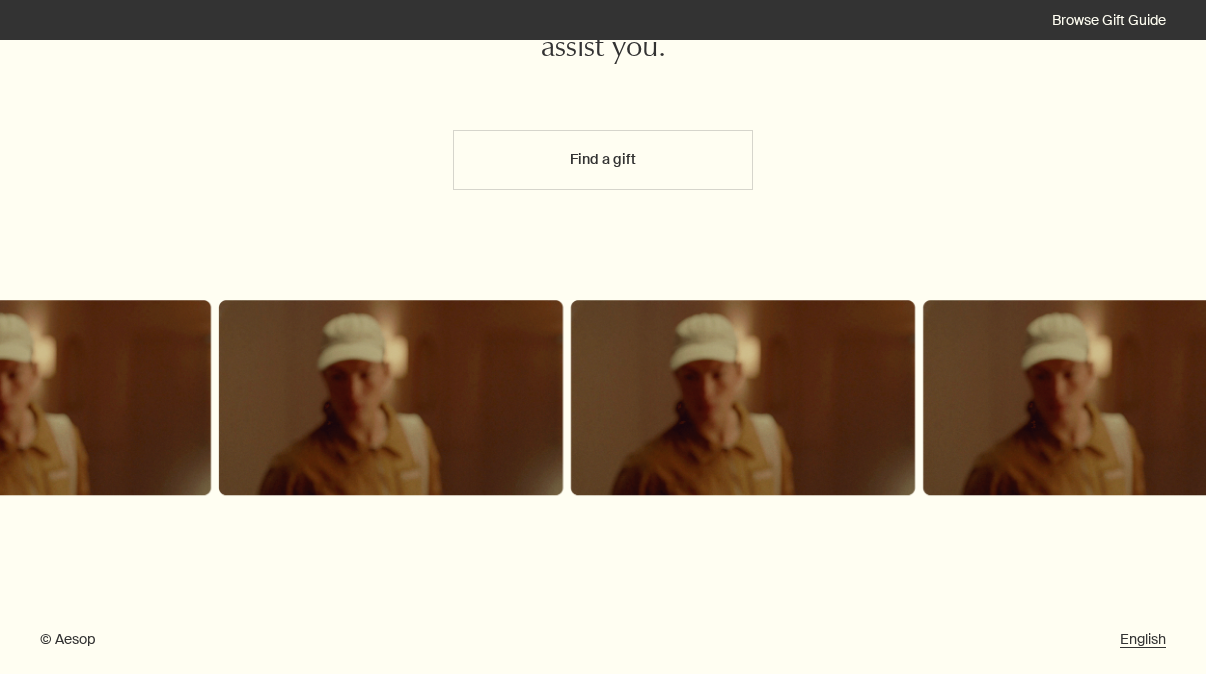 click on "Find a gift" at bounding box center (603, 200) 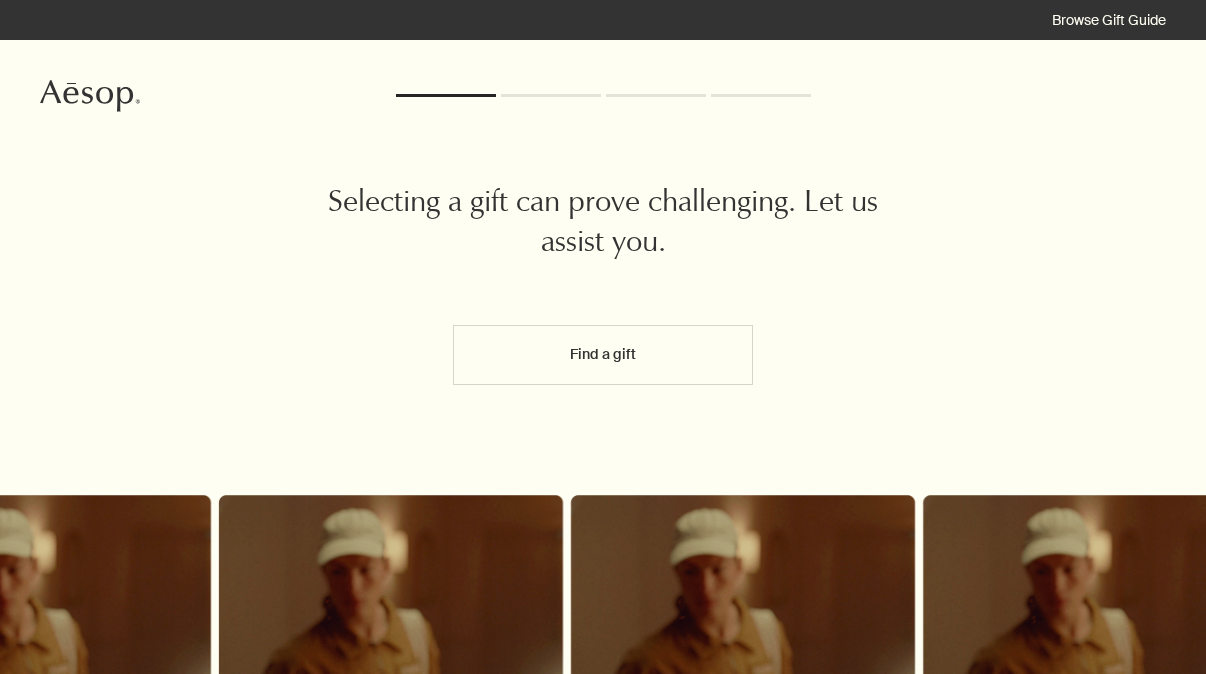 scroll, scrollTop: 0, scrollLeft: 0, axis: both 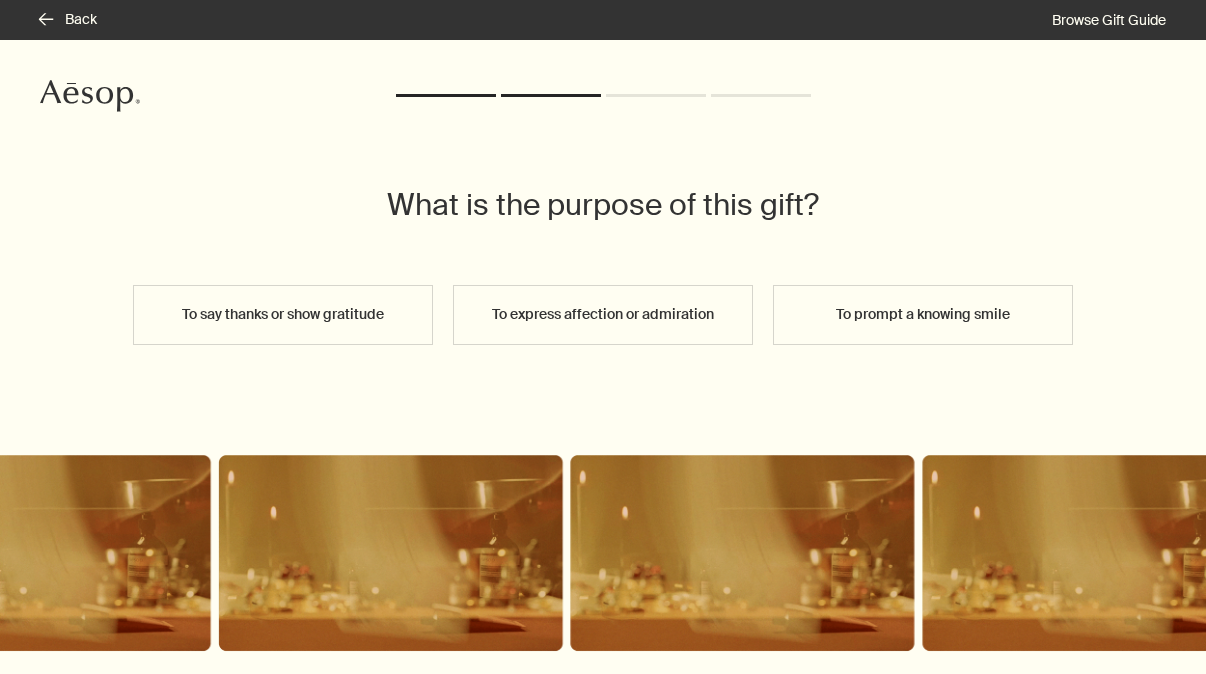 click on "To express affection or admiration" at bounding box center (603, 315) 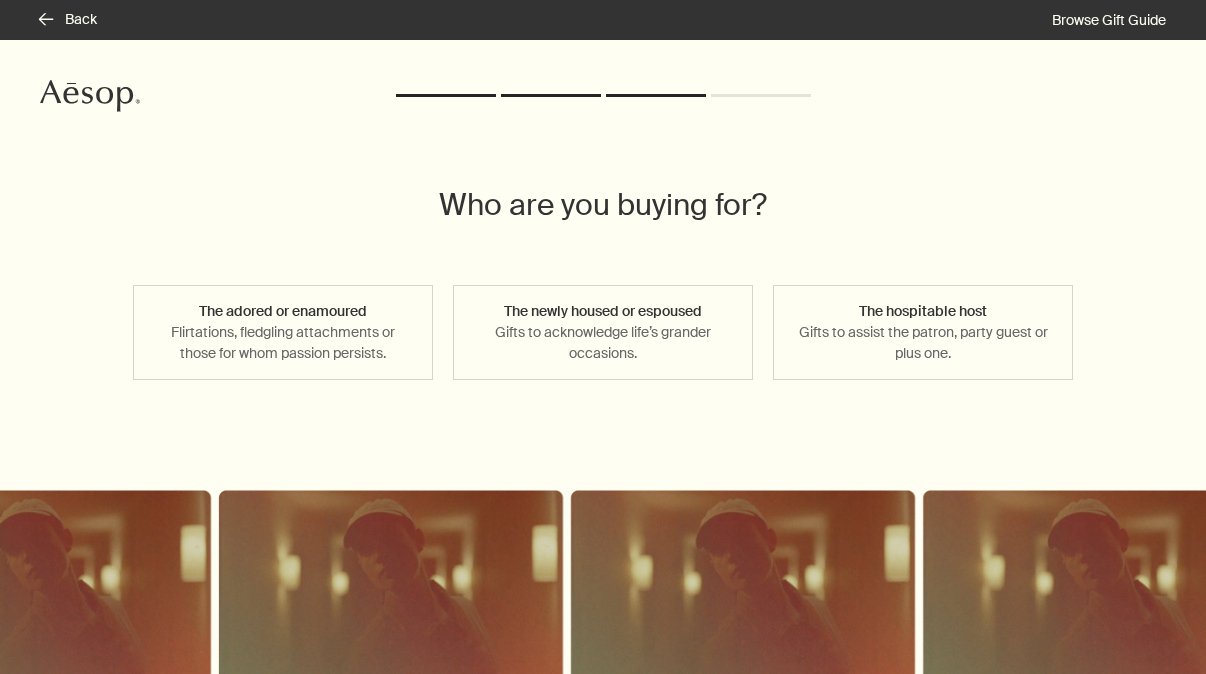 scroll, scrollTop: 72, scrollLeft: 0, axis: vertical 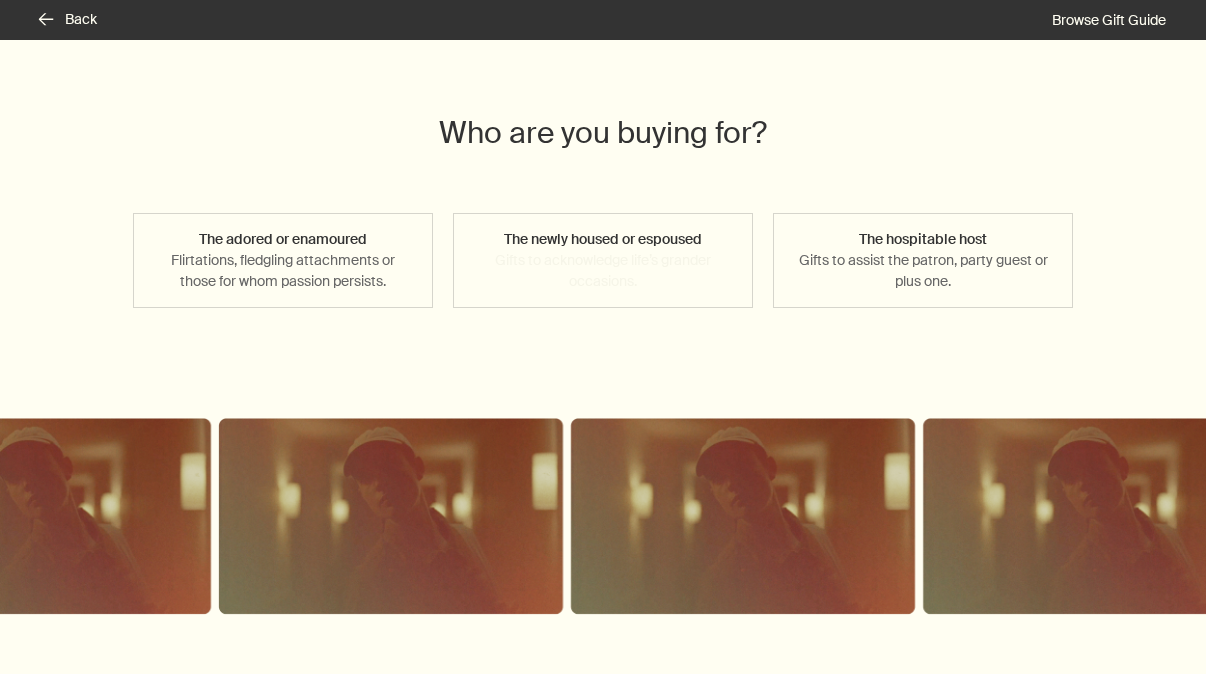 click on "The newly housed or espoused Gifts to acknowledge life’s grander occasions." at bounding box center (603, 260) 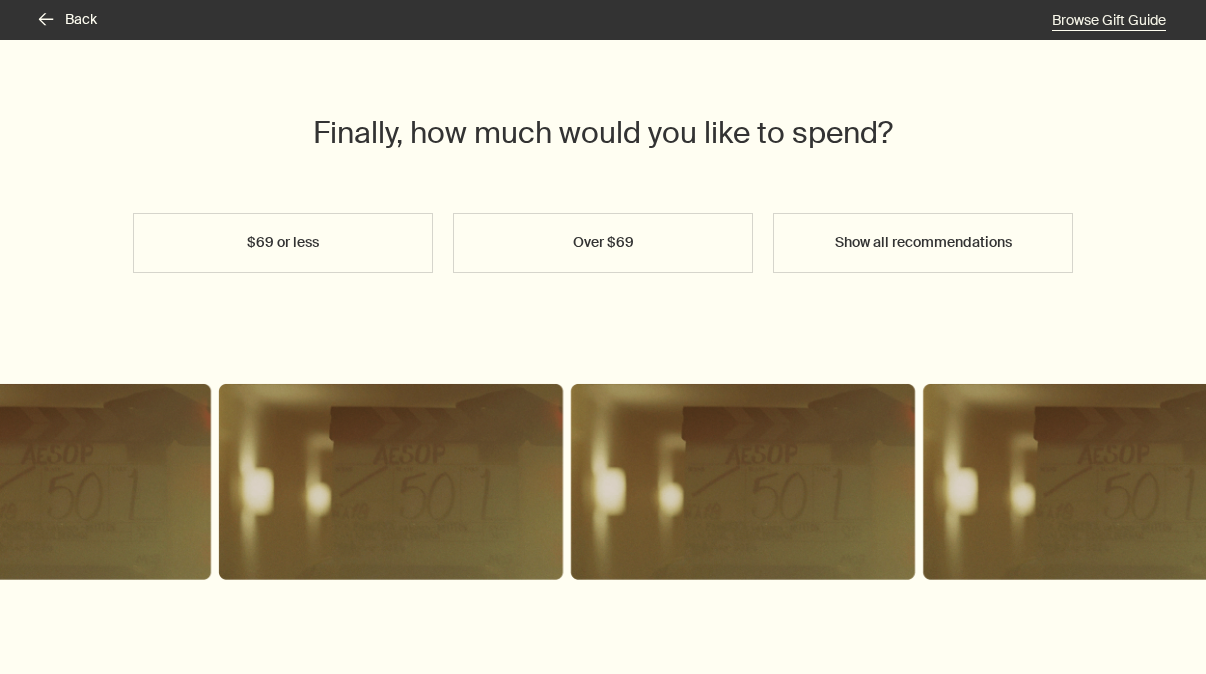 click on "Browse Gift Guide" at bounding box center [1109, 20] 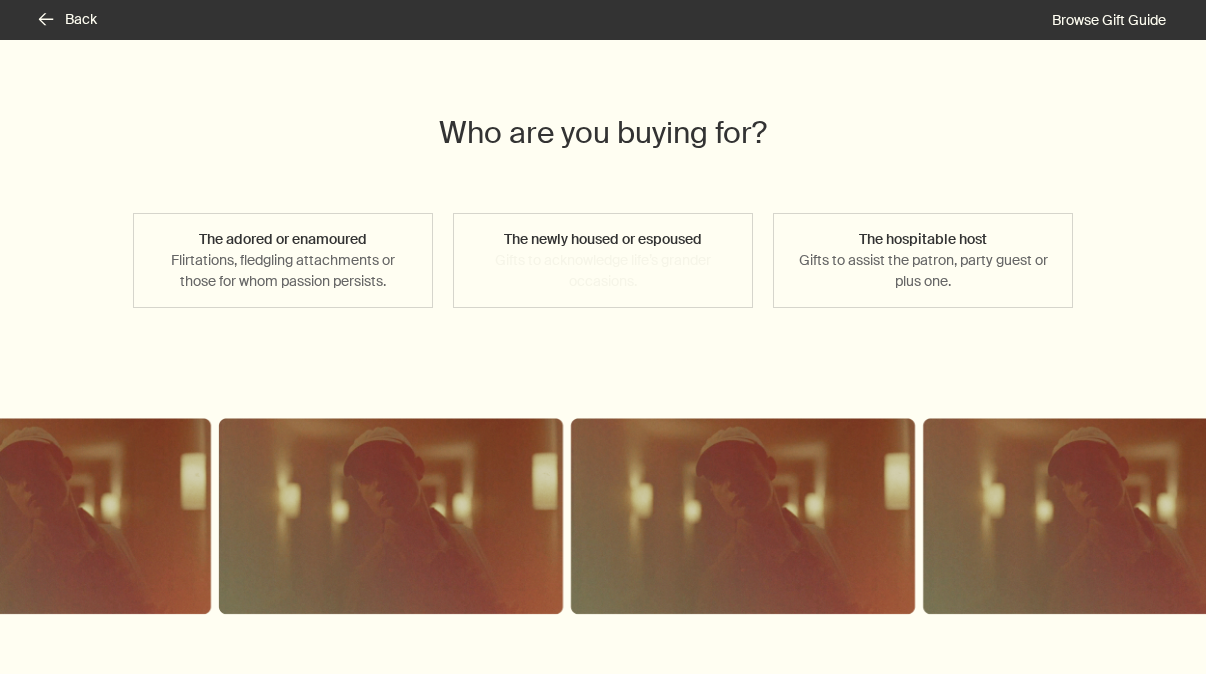 click on "The newly housed or espoused Gifts to acknowledge life’s grander occasions." at bounding box center (603, 260) 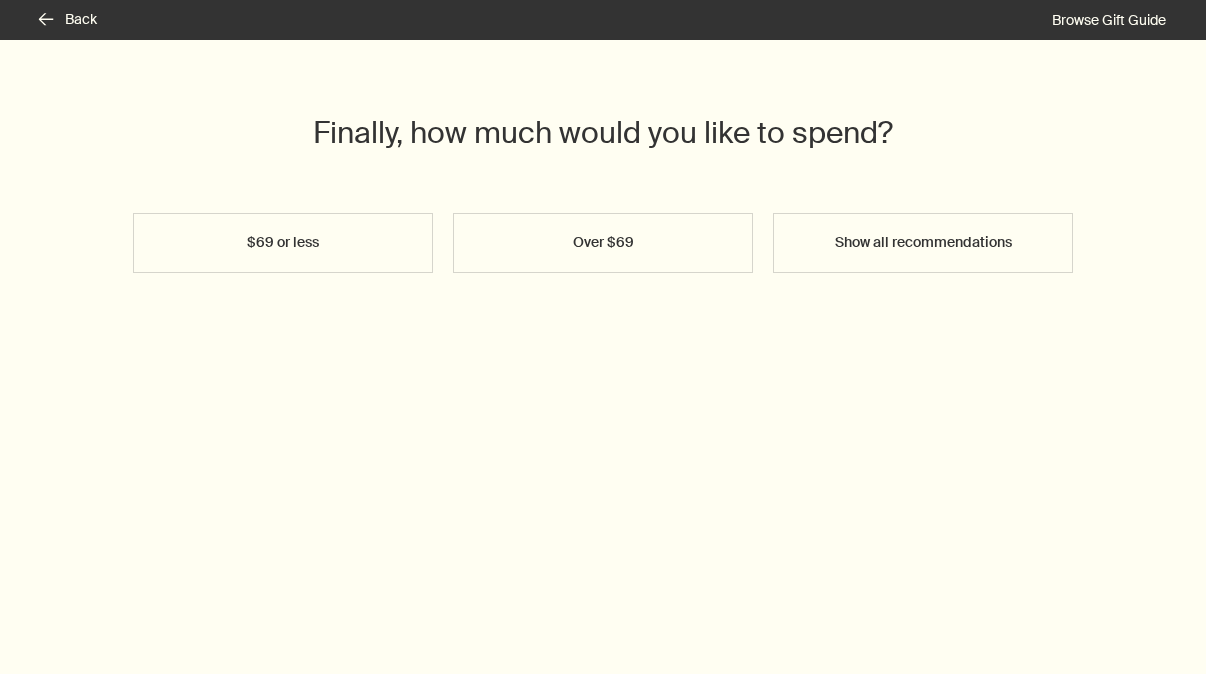 click on "Show all recommendations" at bounding box center (923, 243) 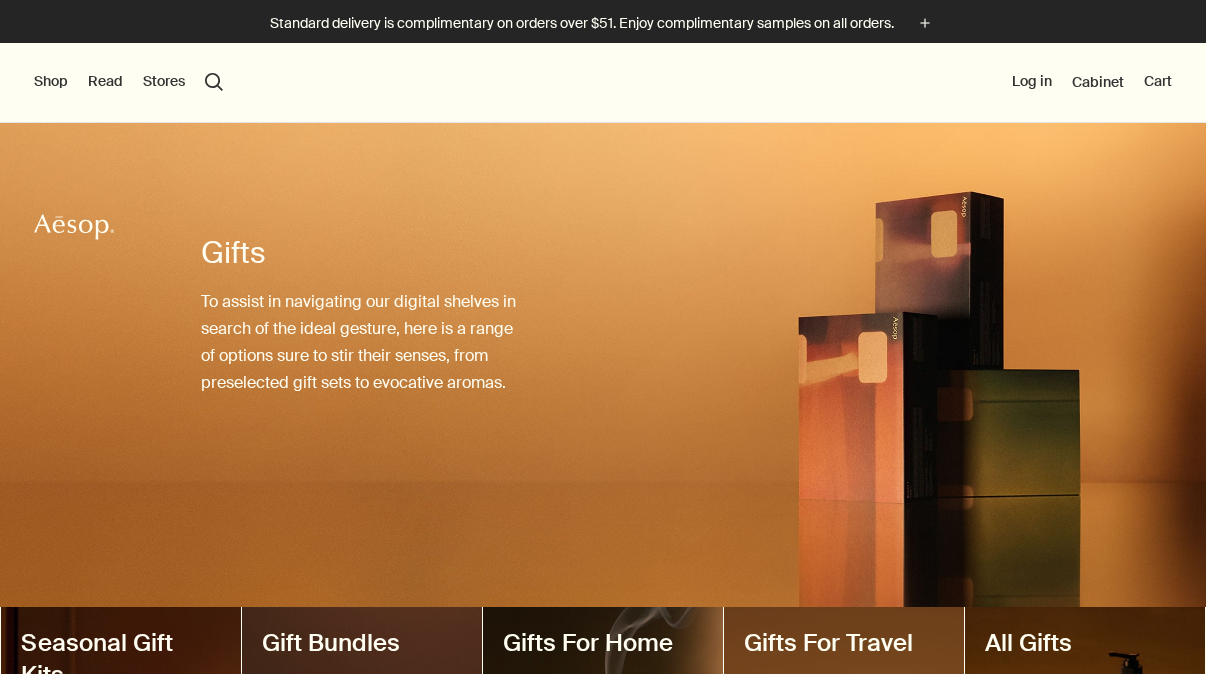 scroll, scrollTop: 0, scrollLeft: 0, axis: both 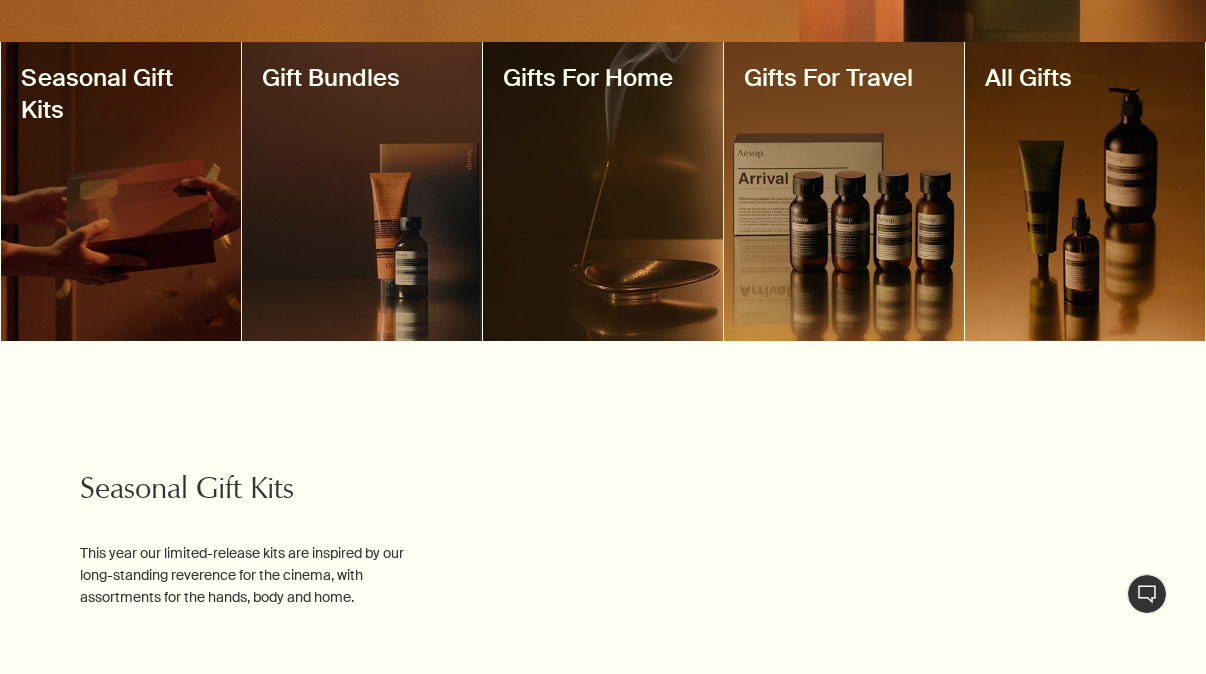 click at bounding box center [121, 191] 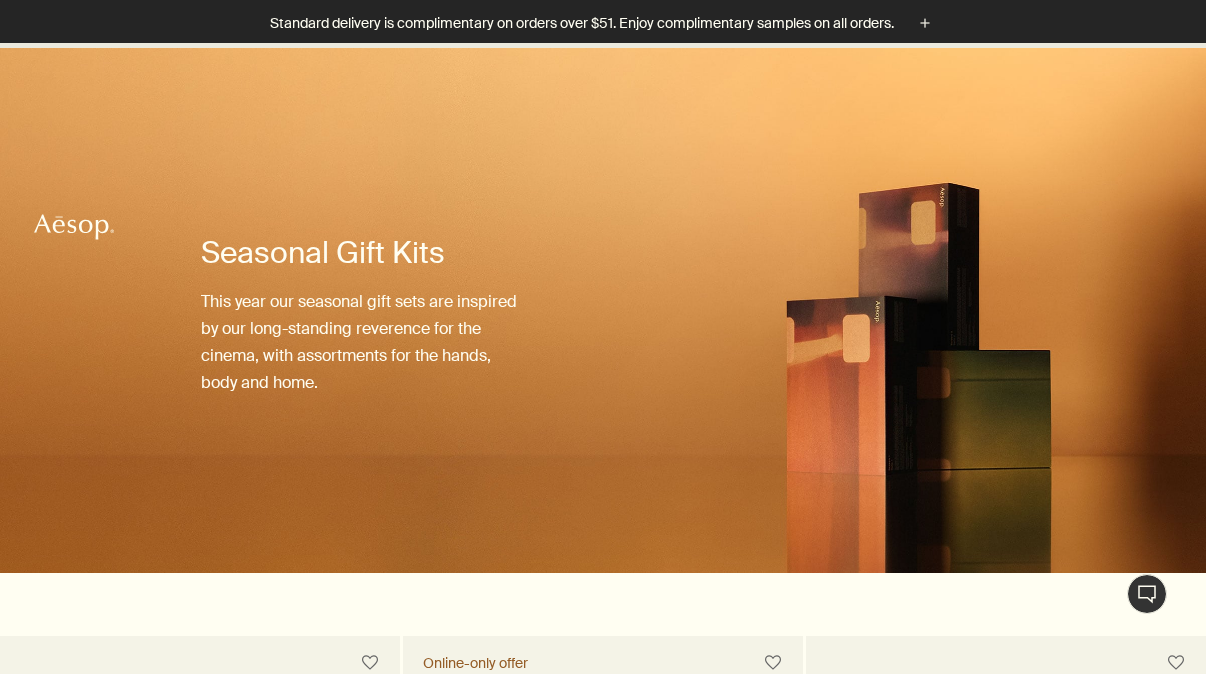 scroll, scrollTop: 628, scrollLeft: 0, axis: vertical 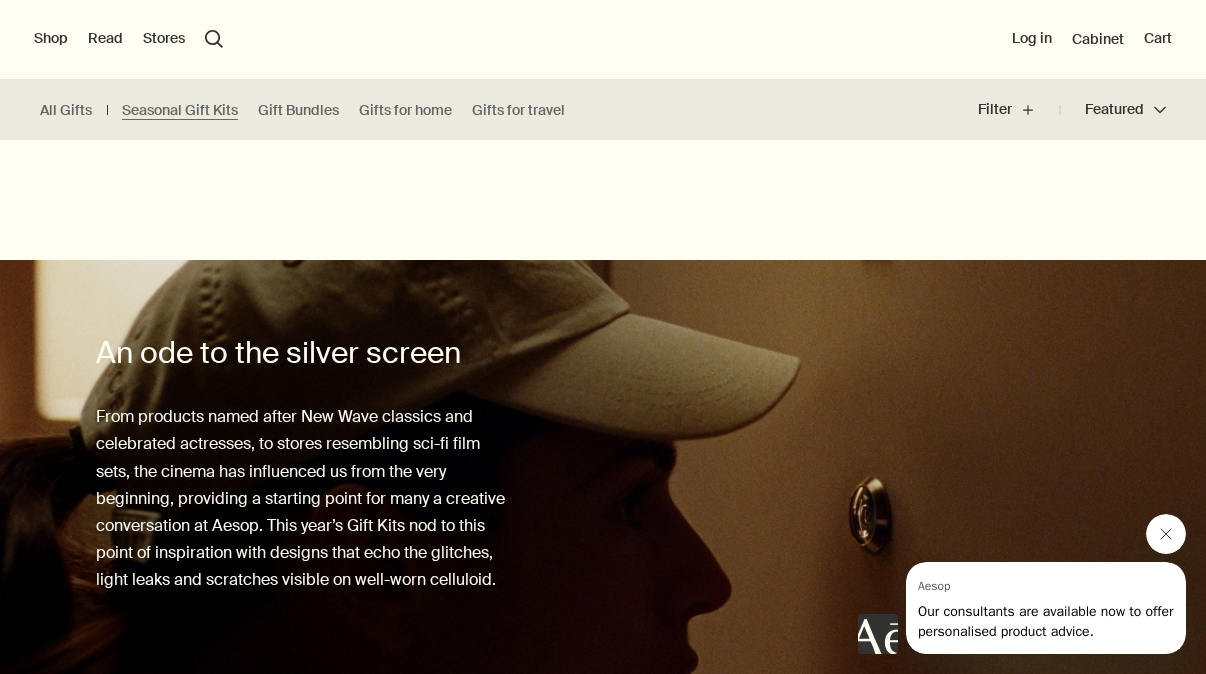 click 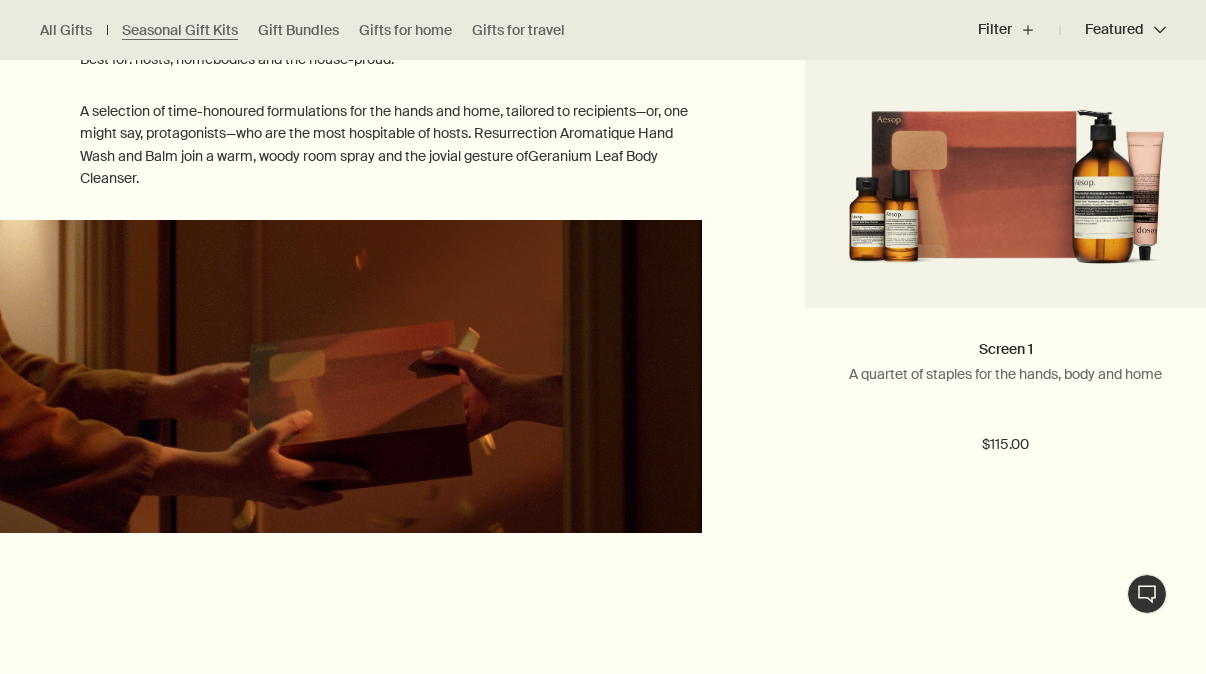 scroll, scrollTop: 2761, scrollLeft: 0, axis: vertical 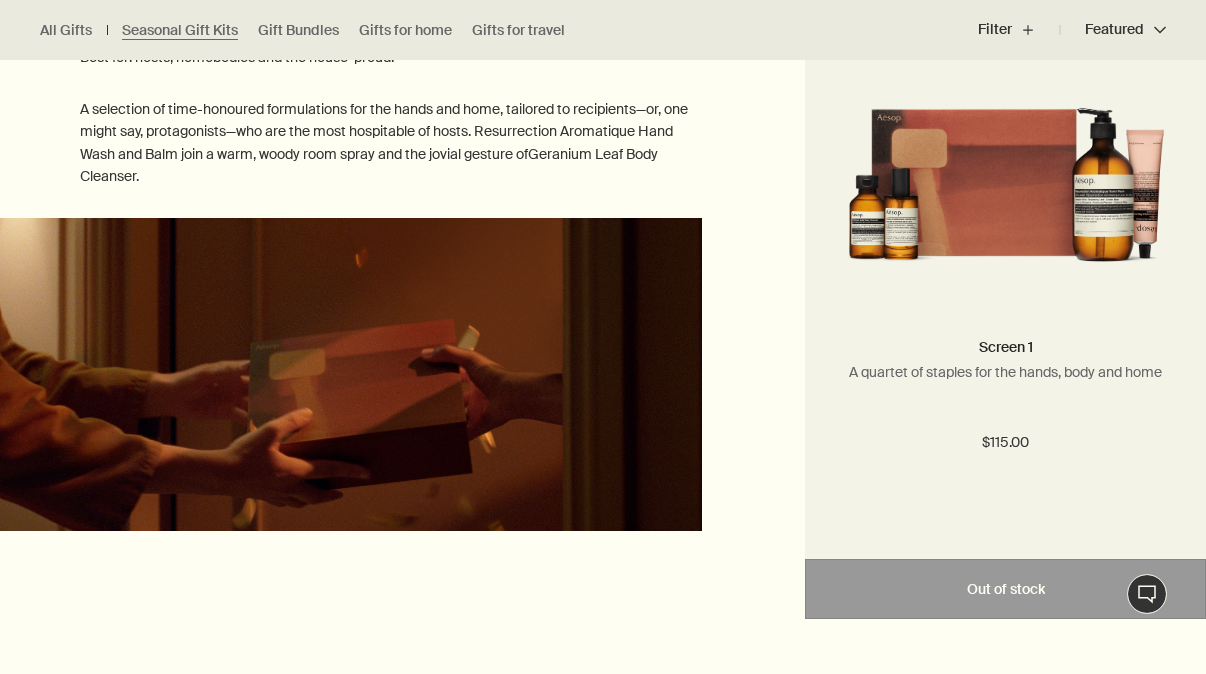 click at bounding box center [1005, 172] 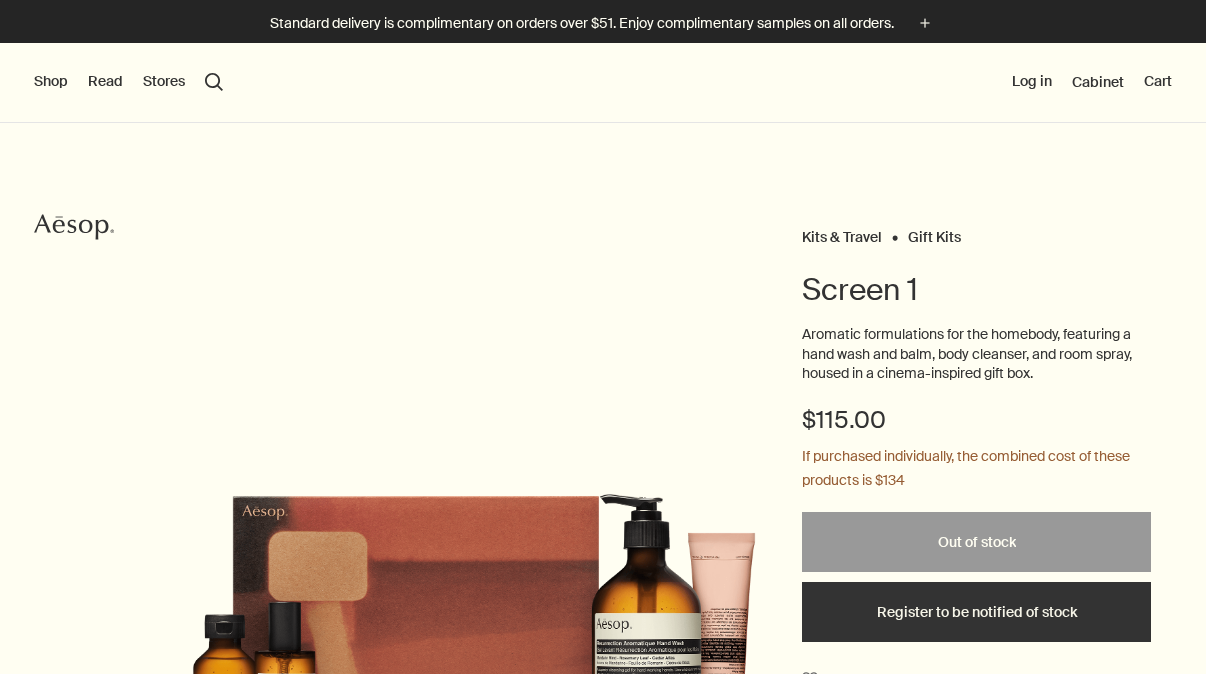scroll, scrollTop: 0, scrollLeft: 0, axis: both 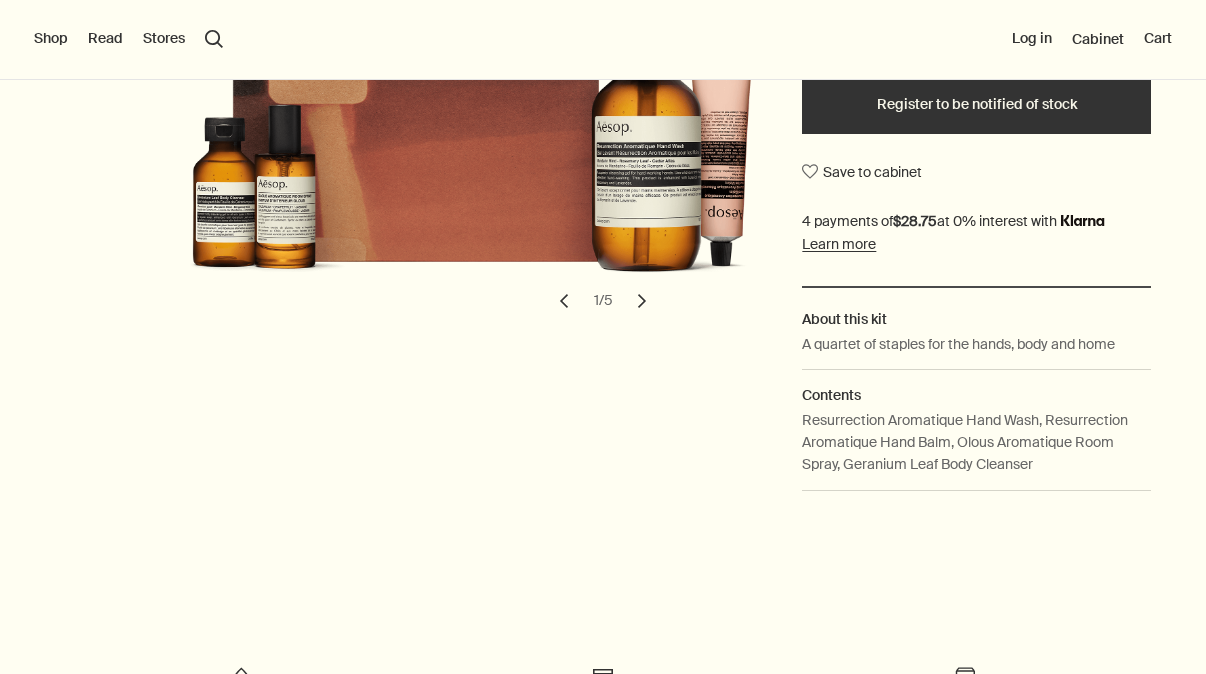 click on "chevron" at bounding box center (642, 301) 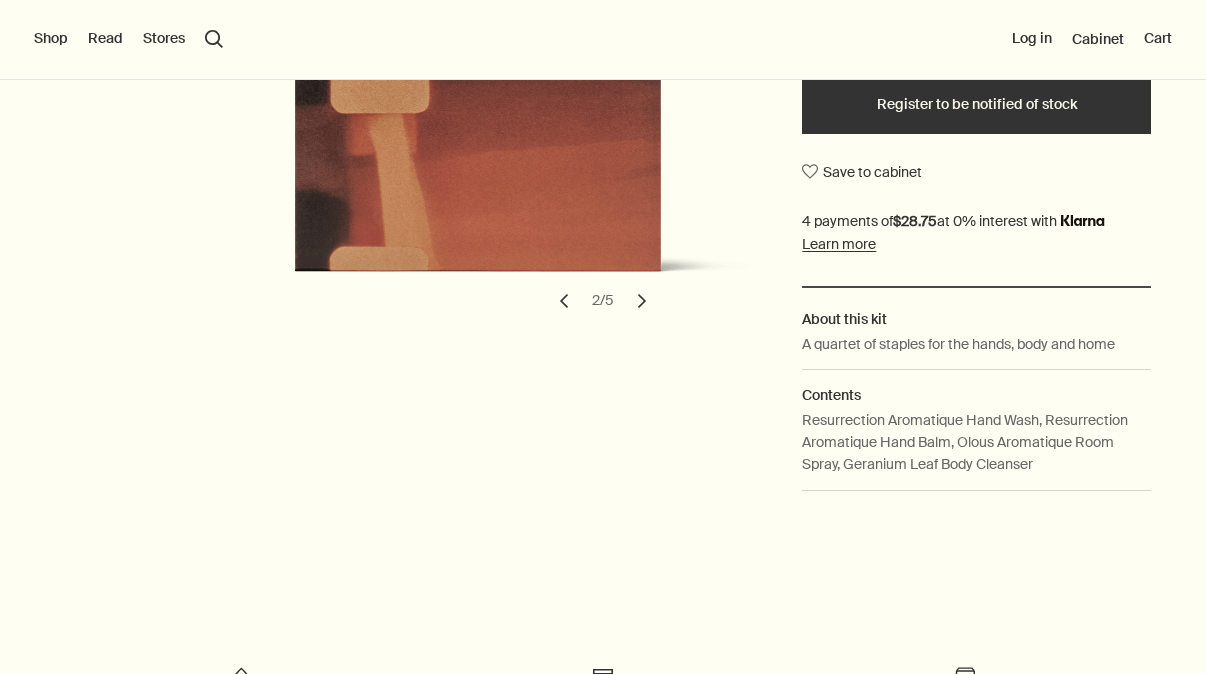 click on "chevron" at bounding box center (642, 301) 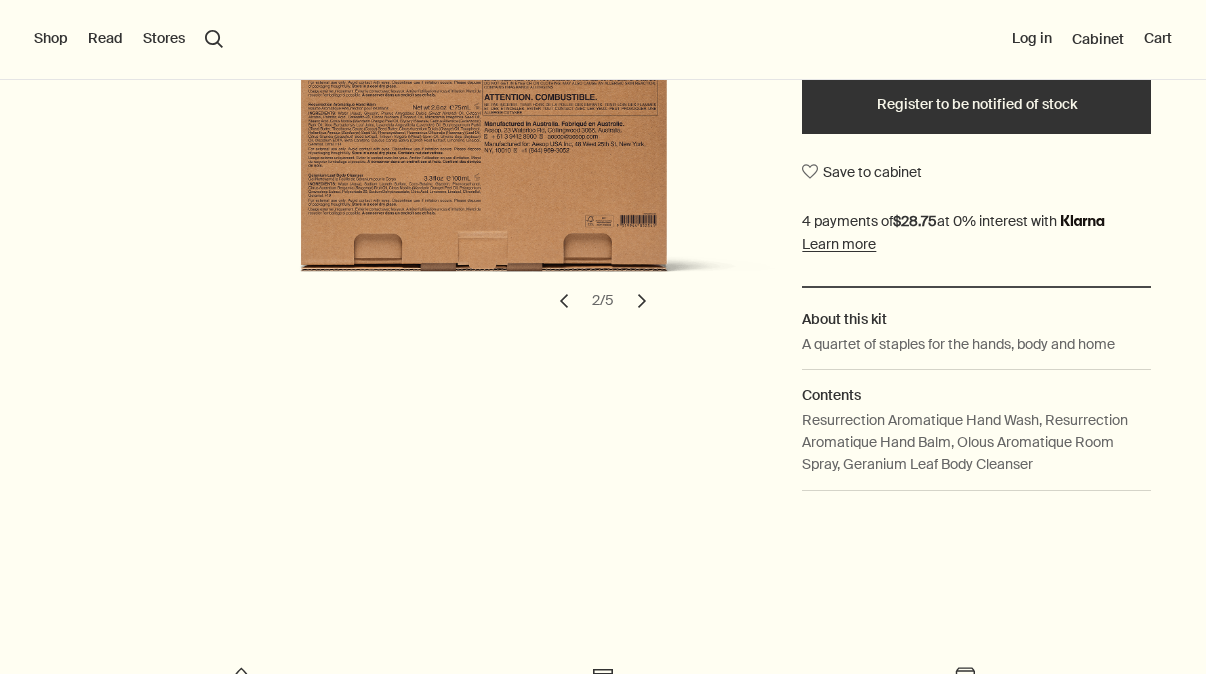 click on "chevron" at bounding box center [642, 301] 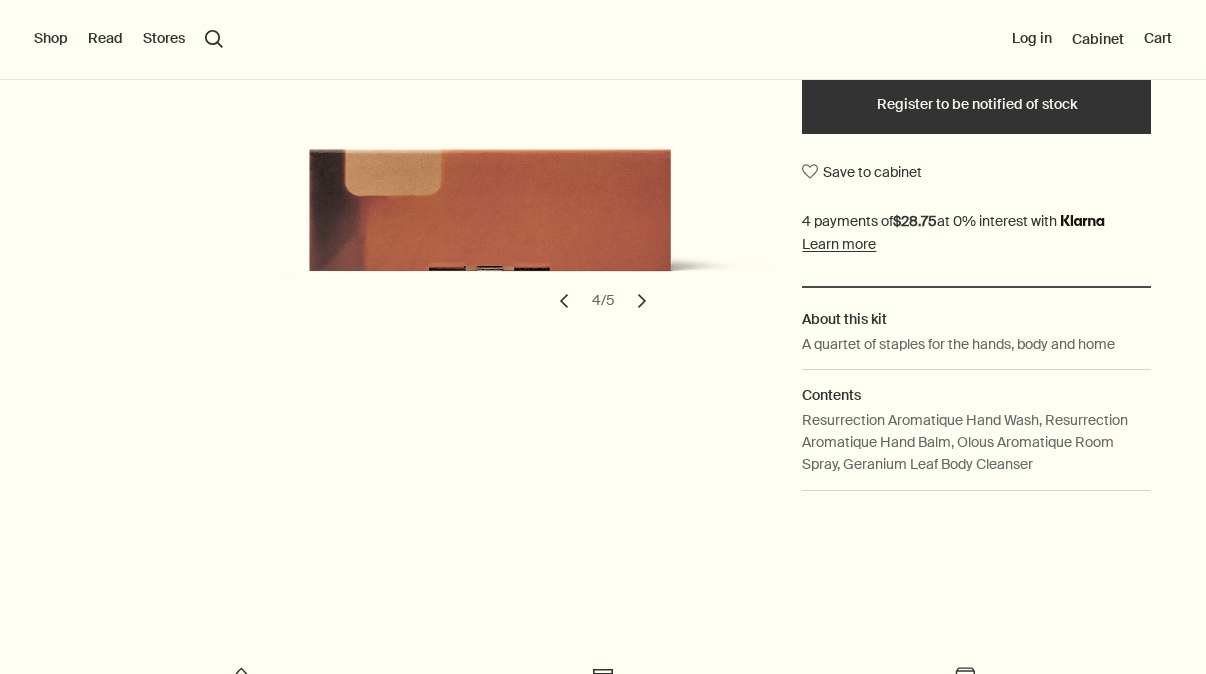 click on "chevron" at bounding box center (642, 301) 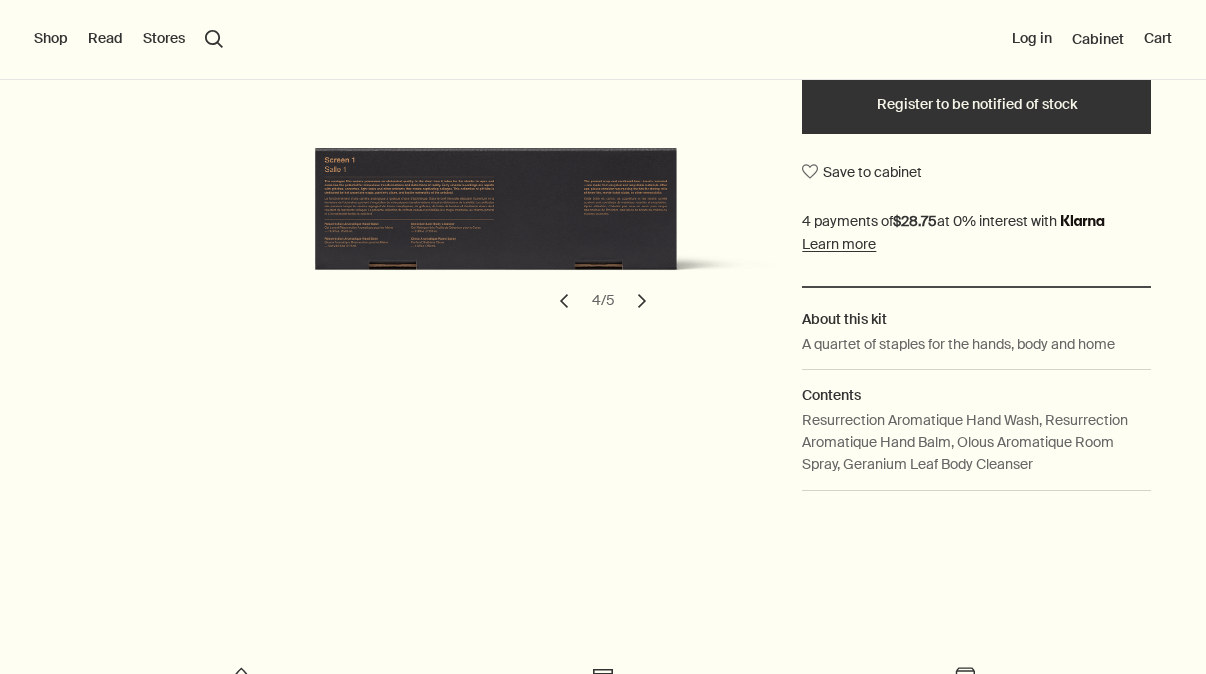 click on "chevron" at bounding box center (642, 301) 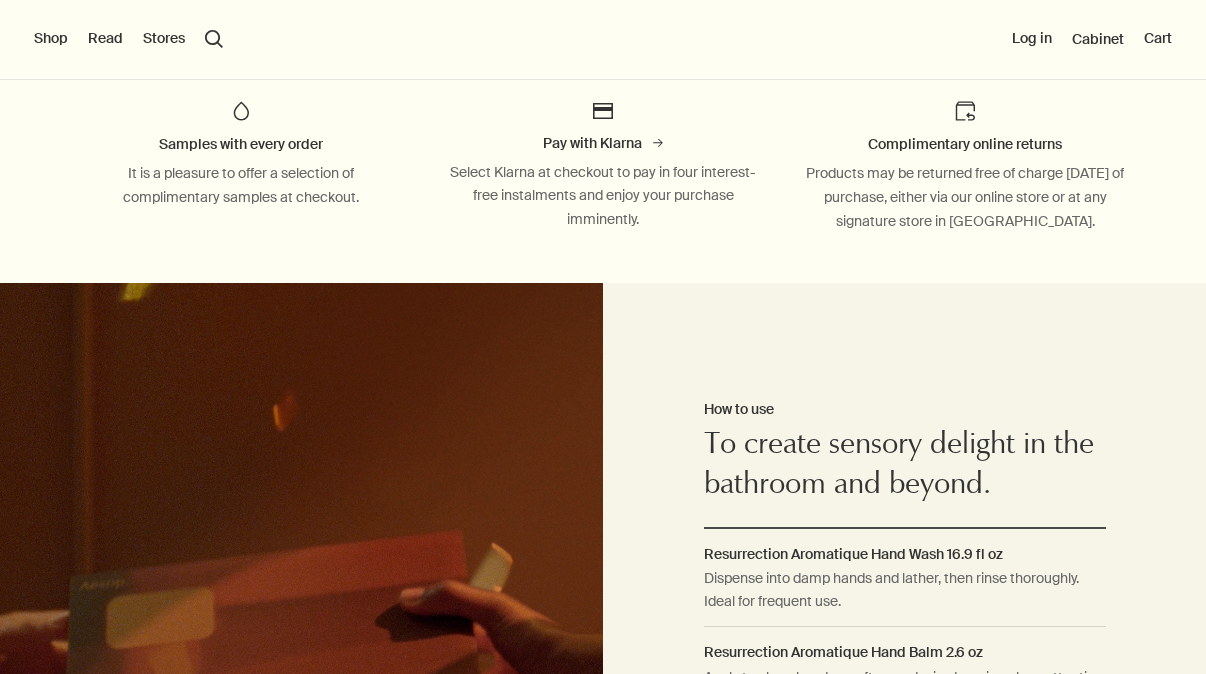 scroll, scrollTop: 1021, scrollLeft: 0, axis: vertical 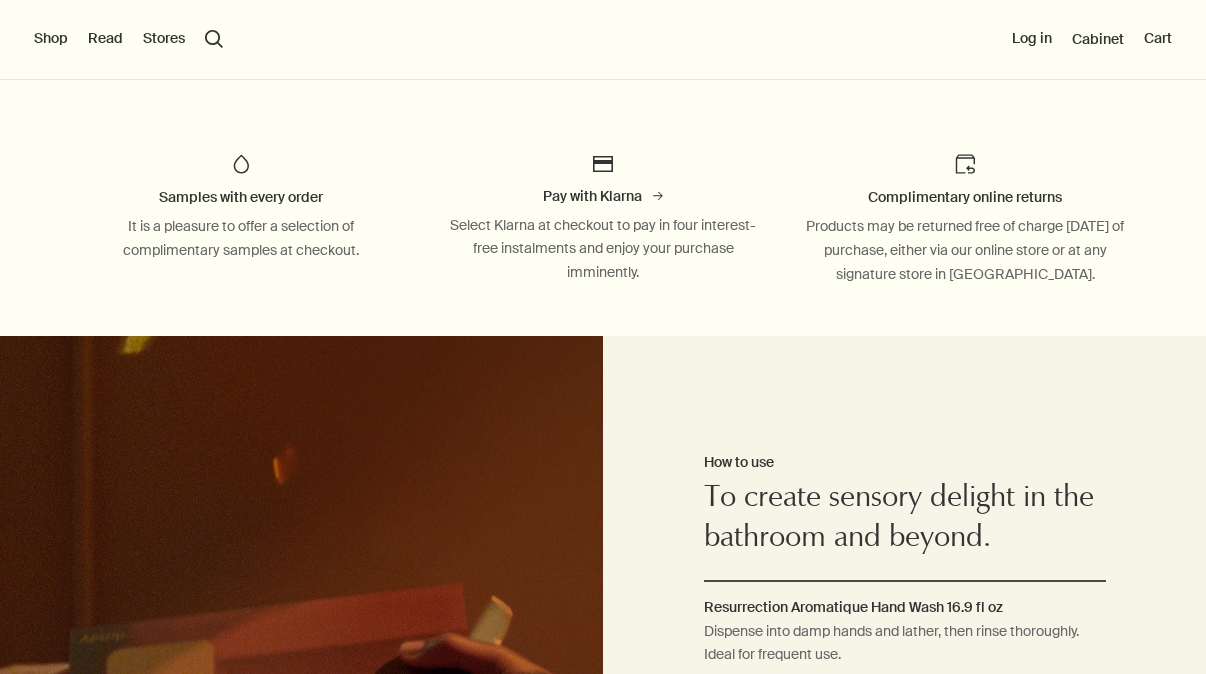 click on "Samples with every order It is a pleasure to offer a selection of complimentary samples at checkout. Pay with Klarna rightArrow Select Klarna at checkout to pay in four interest-free instalments and enjoy your purchase imminently. Complimentary online returns Products may be returned free of charge [DATE] of purchase, either via our online store or at any signature store in [GEOGRAPHIC_DATA]." at bounding box center (603, 219) 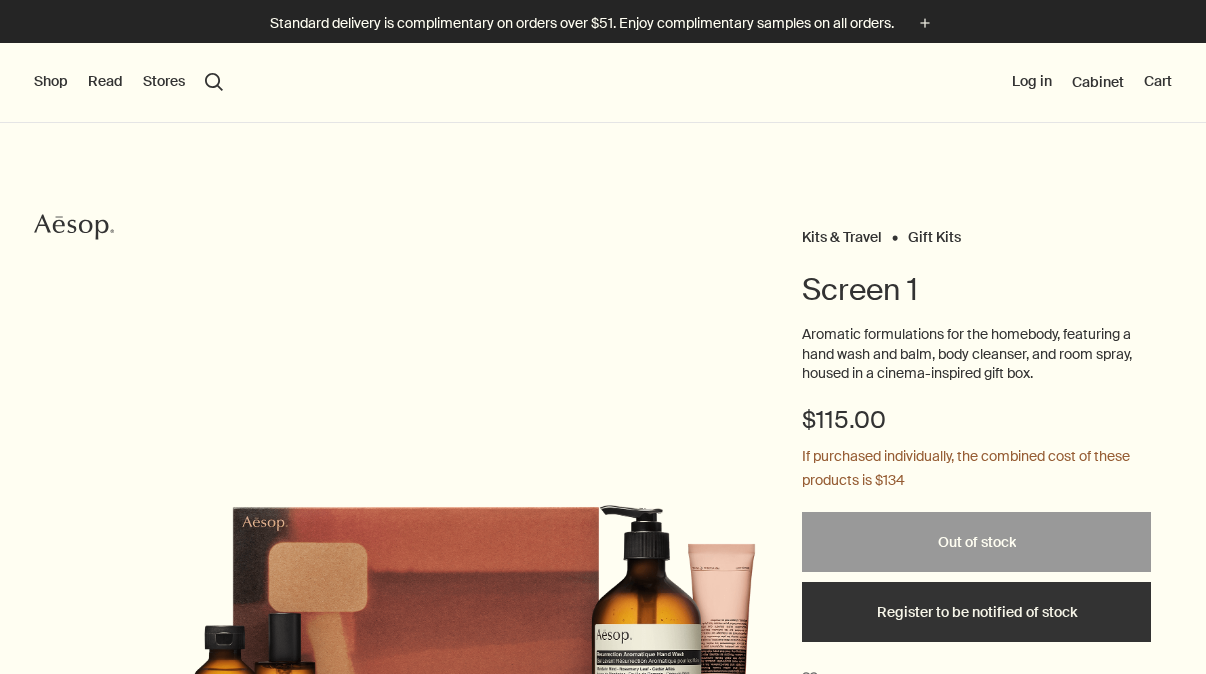 scroll, scrollTop: 0, scrollLeft: 0, axis: both 